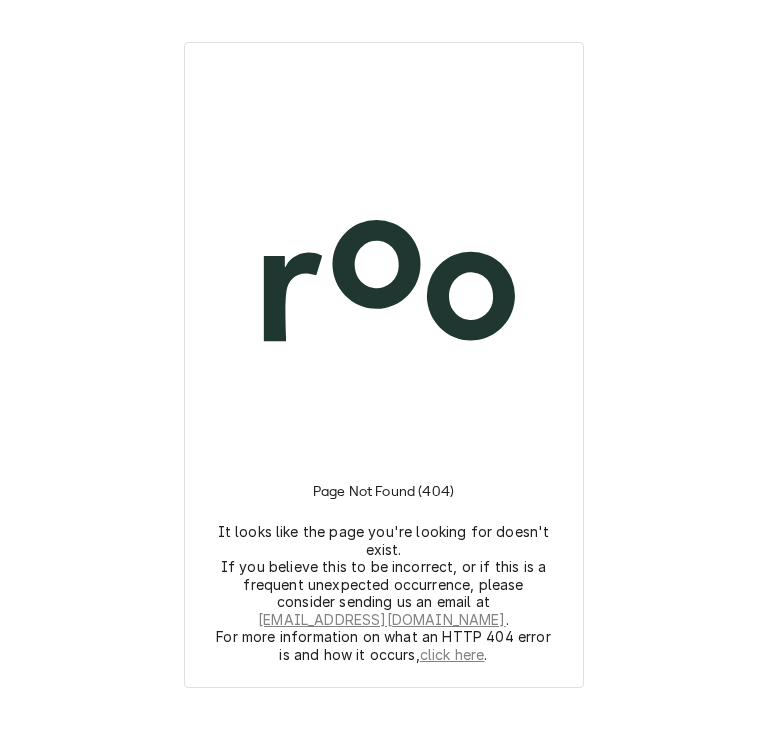 scroll, scrollTop: 0, scrollLeft: 0, axis: both 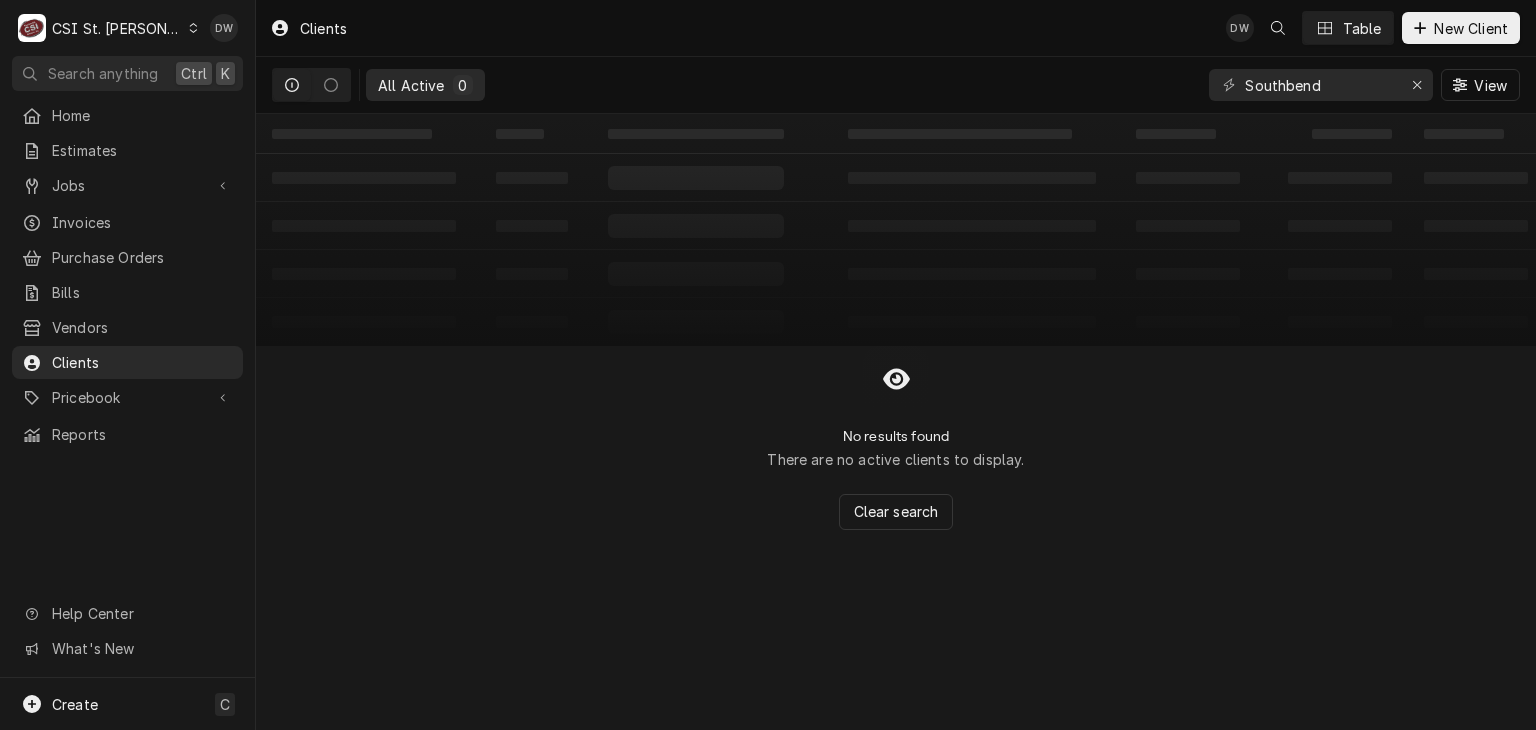 click on "C CSI St. [PERSON_NAME]" at bounding box center (108, 28) 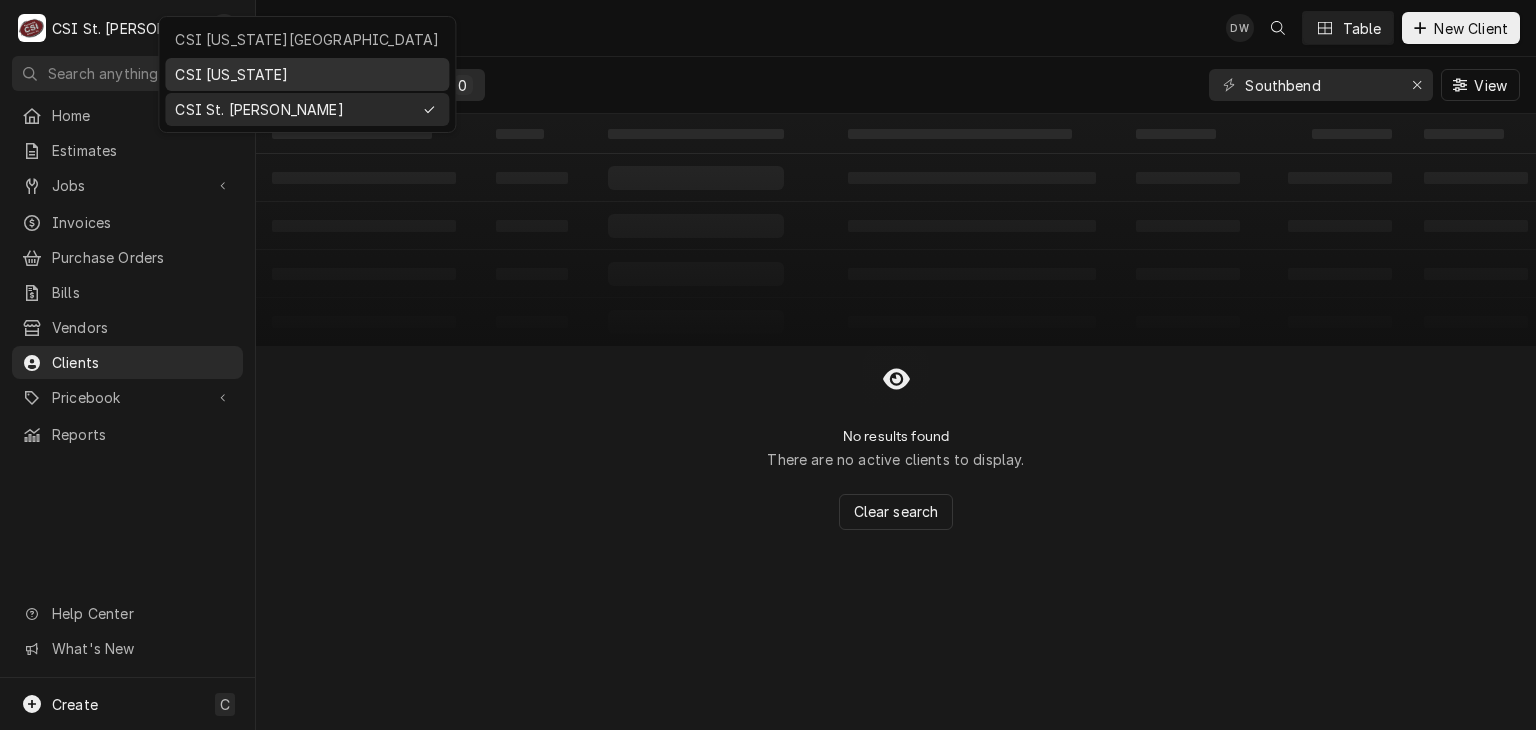 click on "CSI [US_STATE]" at bounding box center (307, 74) 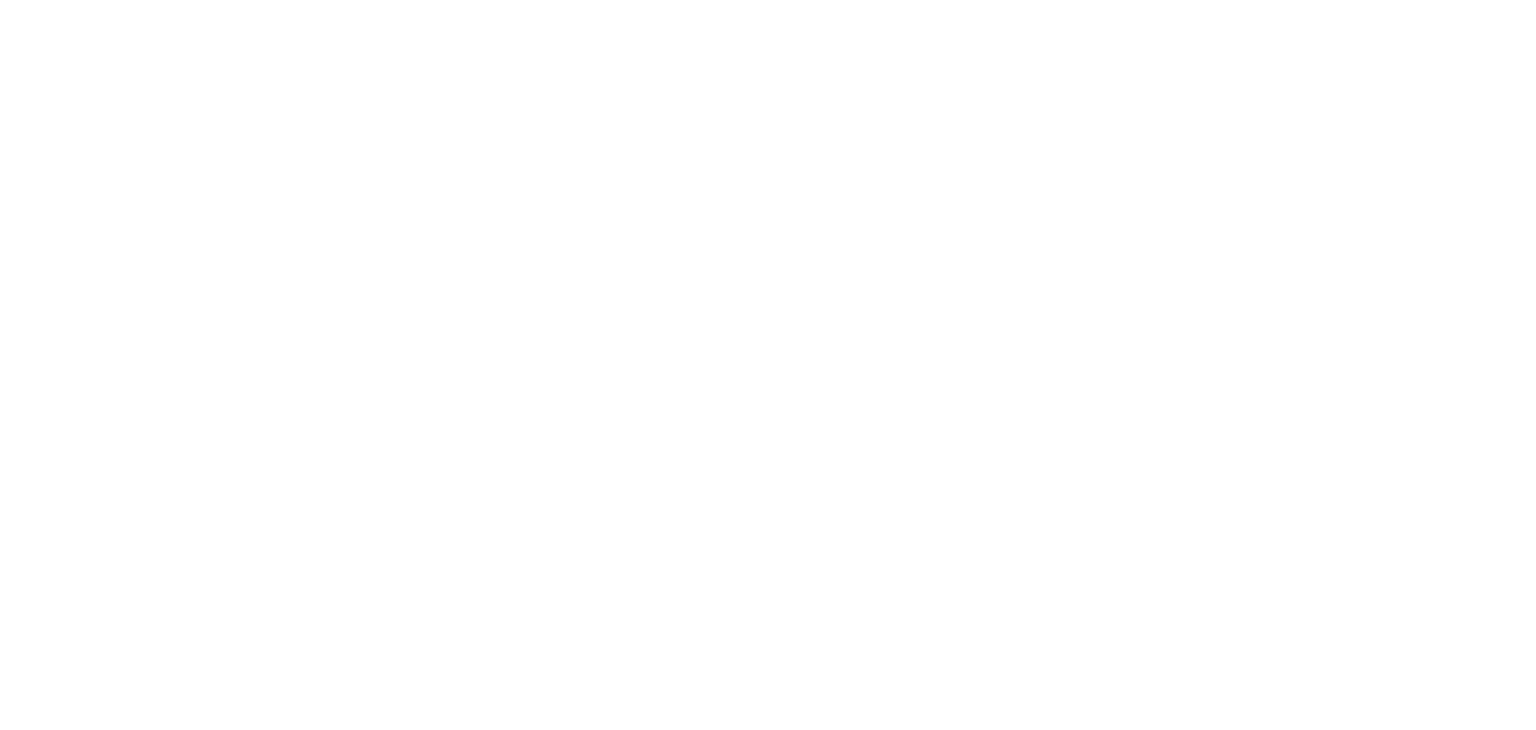 scroll, scrollTop: 0, scrollLeft: 0, axis: both 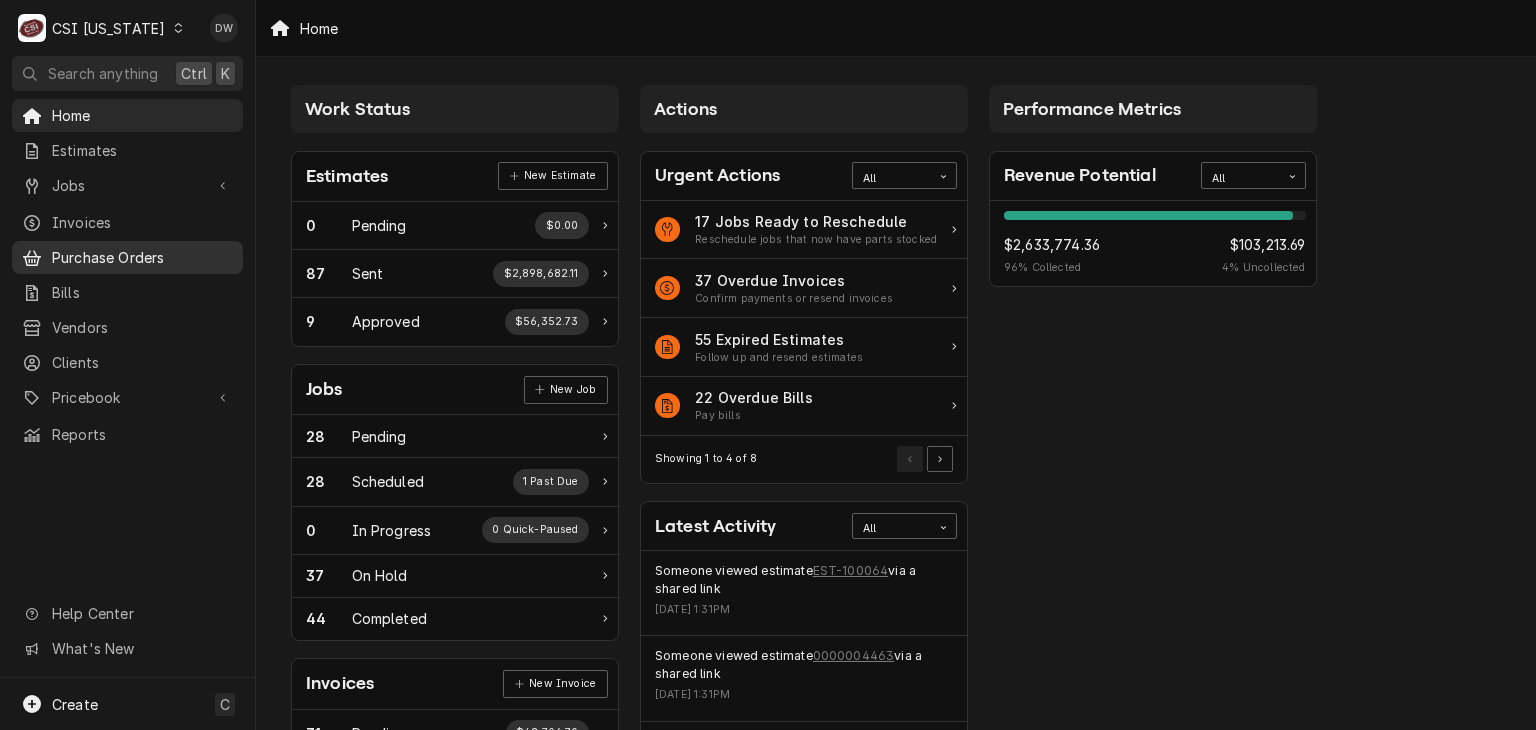 click on "Purchase Orders" at bounding box center (142, 257) 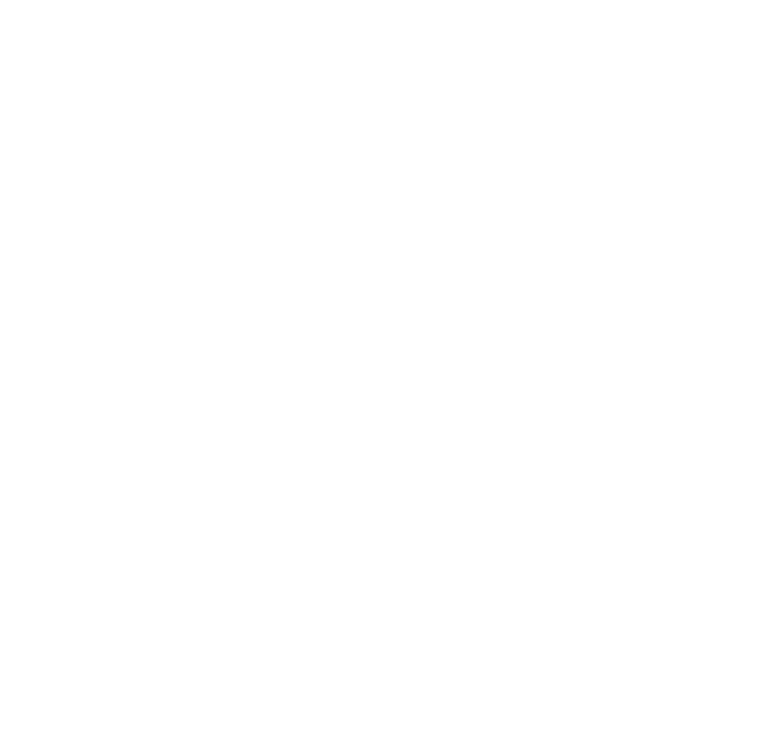 scroll, scrollTop: 0, scrollLeft: 0, axis: both 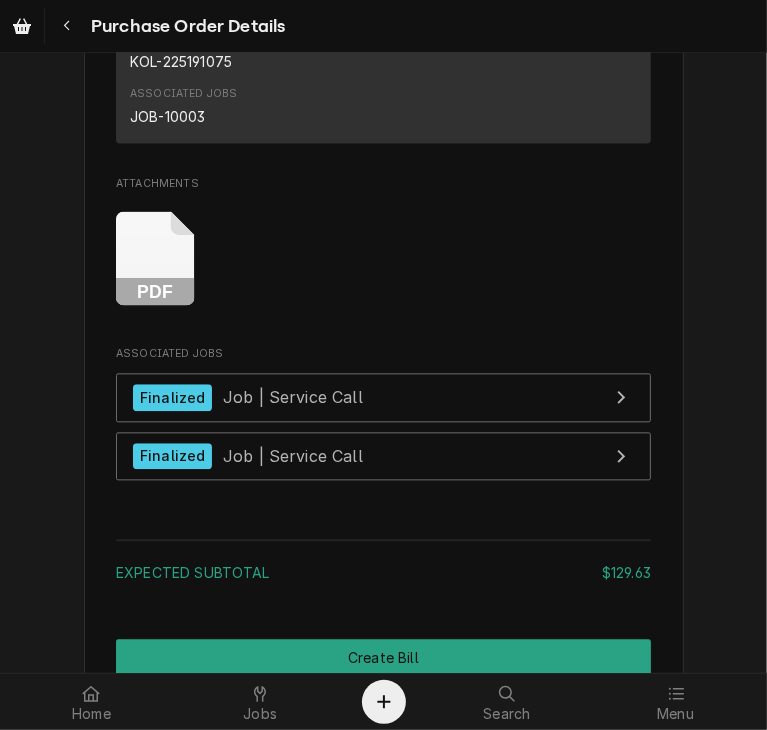 click 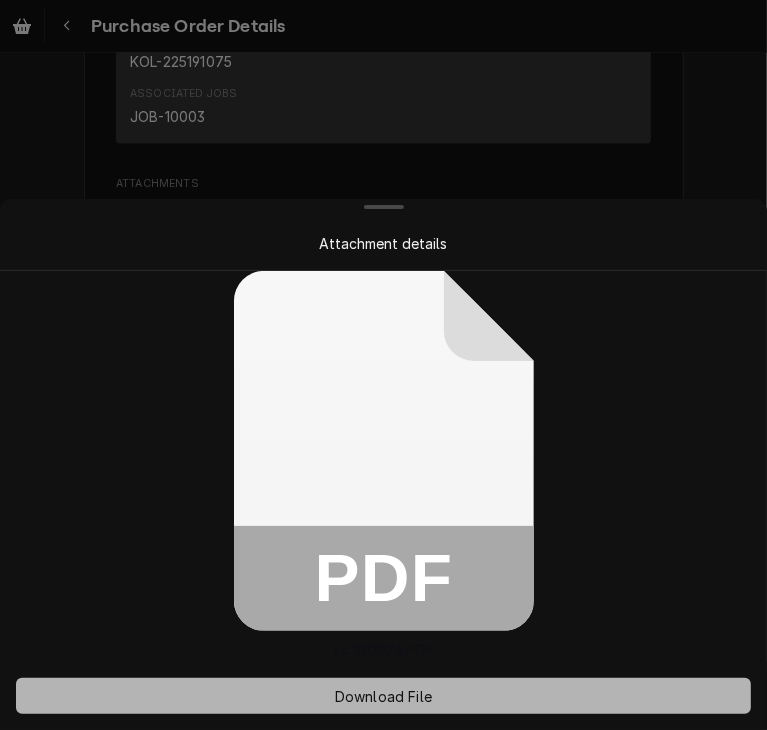 click on "Download File" at bounding box center [383, 696] 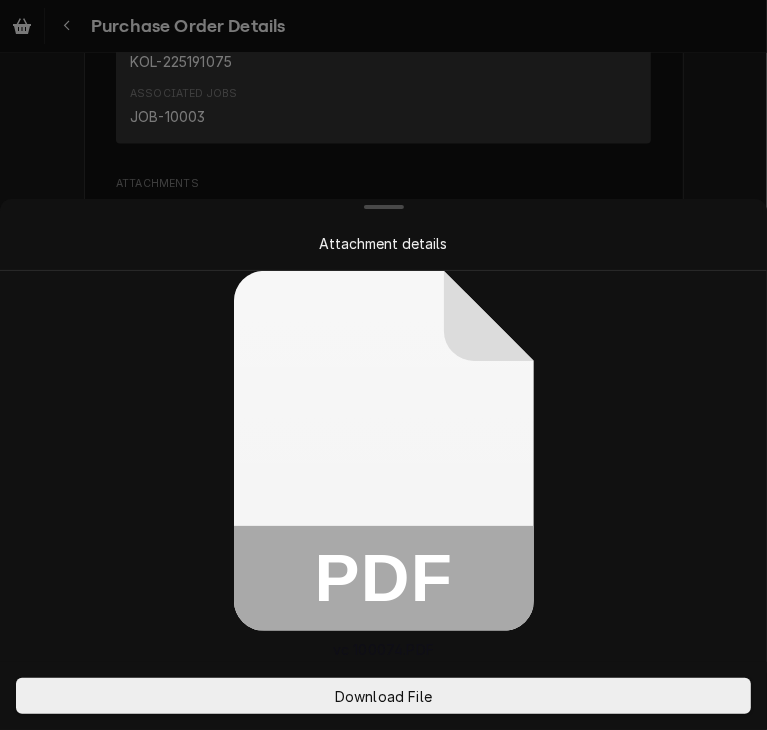 click 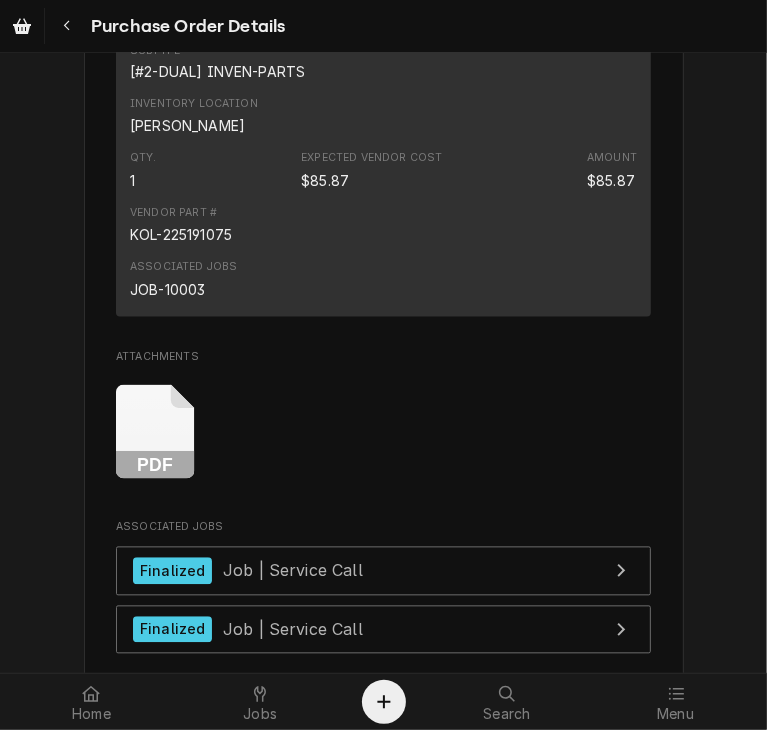 scroll, scrollTop: 1864, scrollLeft: 0, axis: vertical 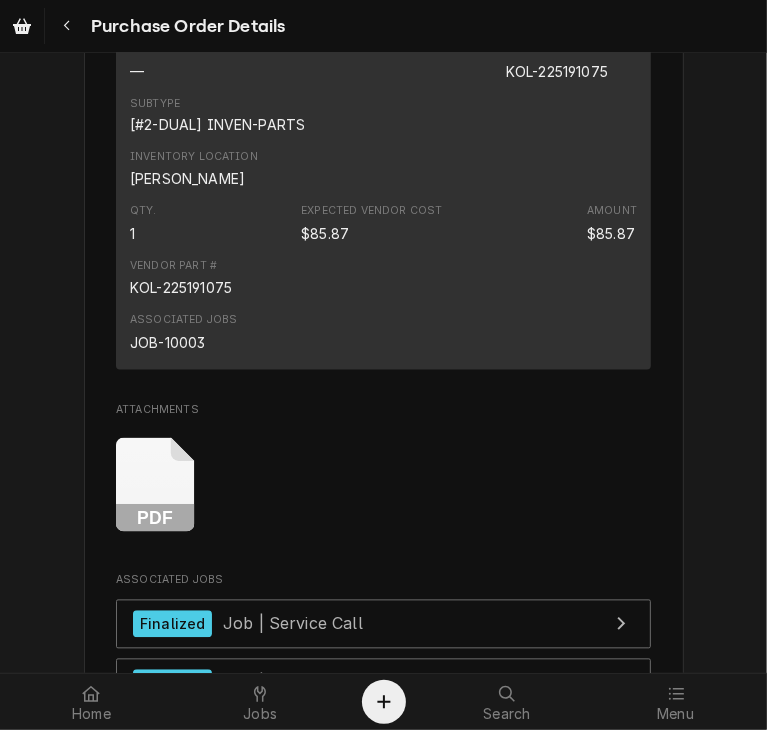 click on "Door Gasket, 3-Sided, 78 X 36" at bounding box center [234, 16] 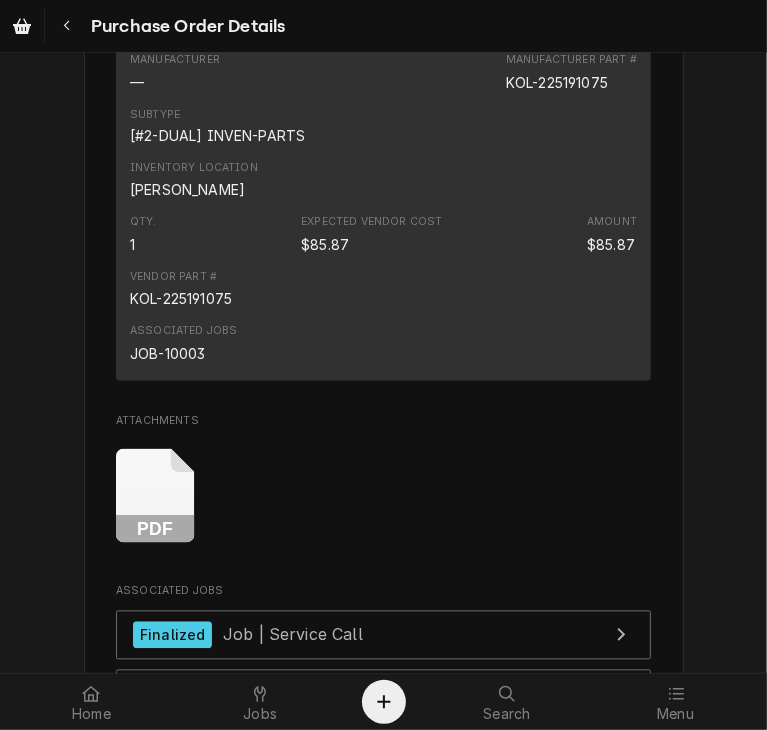 drag, startPoint x: 325, startPoint y: 78, endPoint x: 125, endPoint y: 68, distance: 200.24985 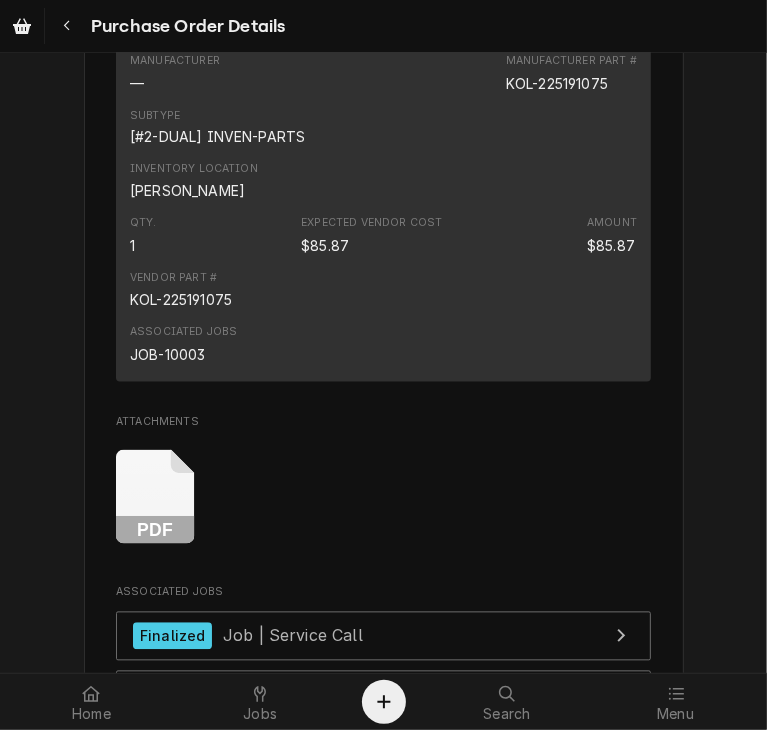 click on "Short Description Door Gasket, 3-Sided, 78 X 36" at bounding box center (383, 19) 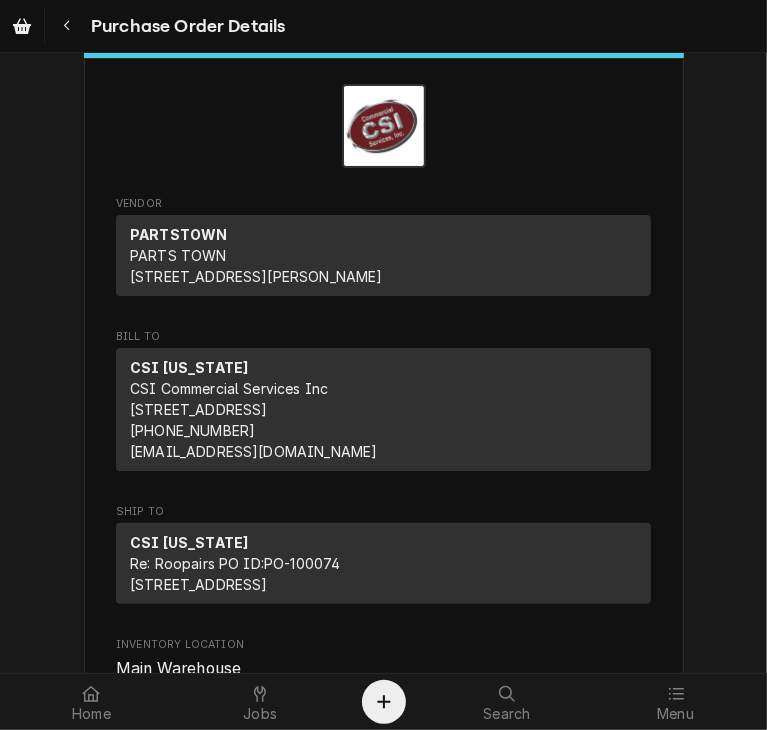 scroll, scrollTop: 0, scrollLeft: 0, axis: both 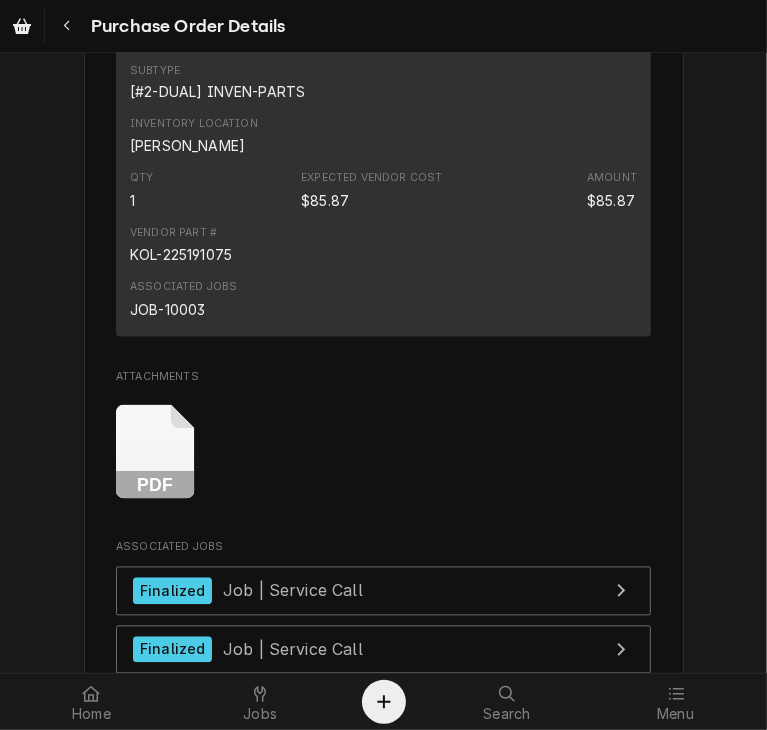 drag, startPoint x: 612, startPoint y: 103, endPoint x: 493, endPoint y: 105, distance: 119.01681 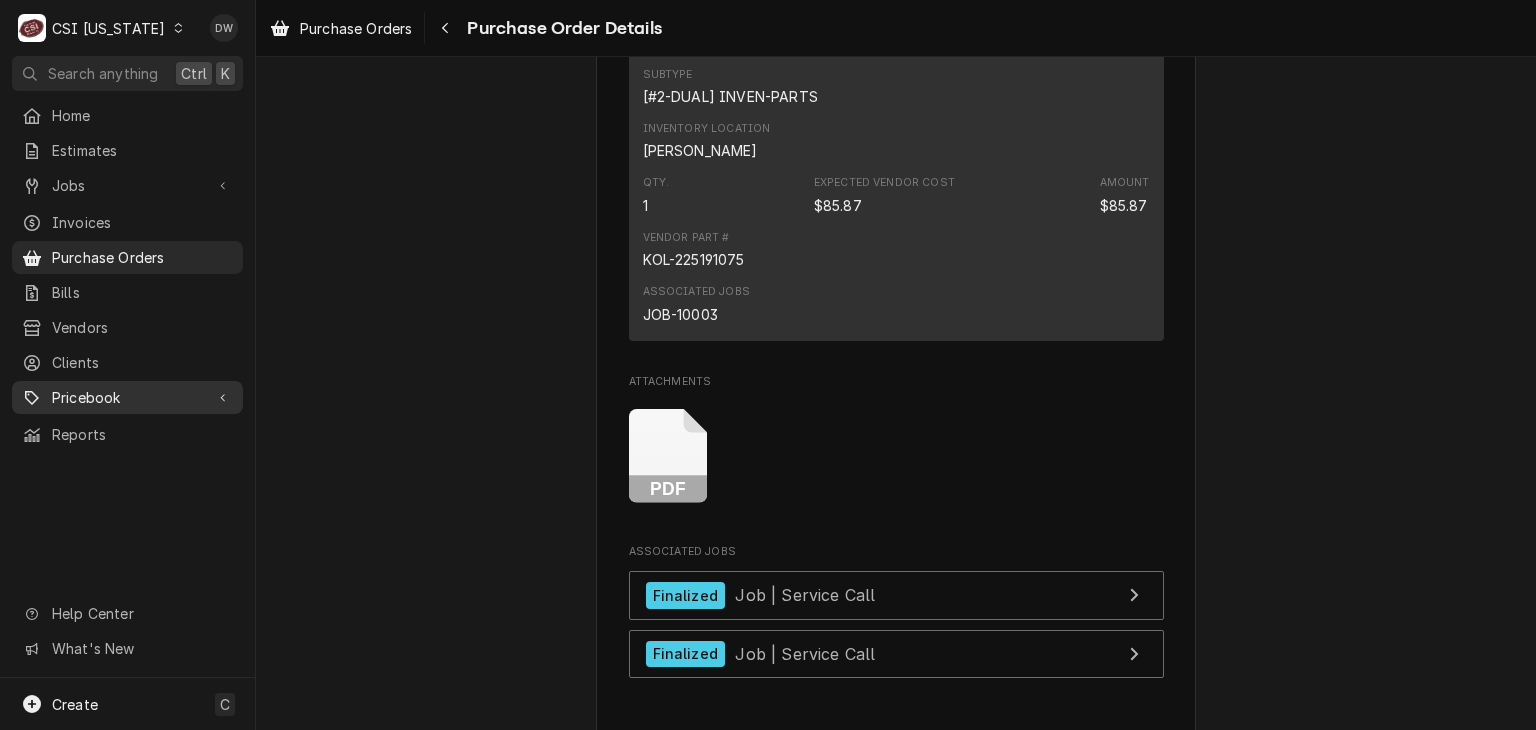click on "Pricebook" at bounding box center [127, 397] 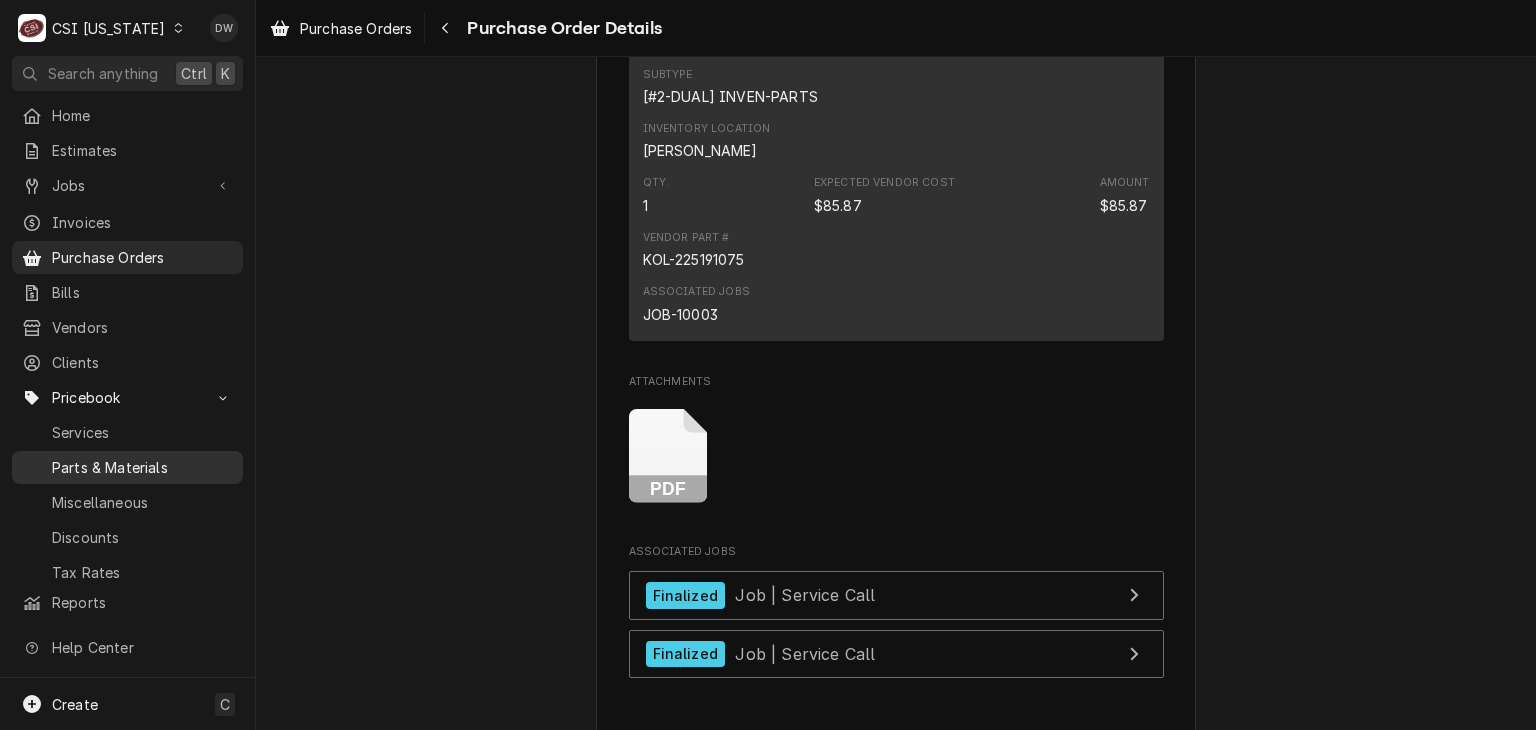 click on "Parts & Materials" at bounding box center (142, 467) 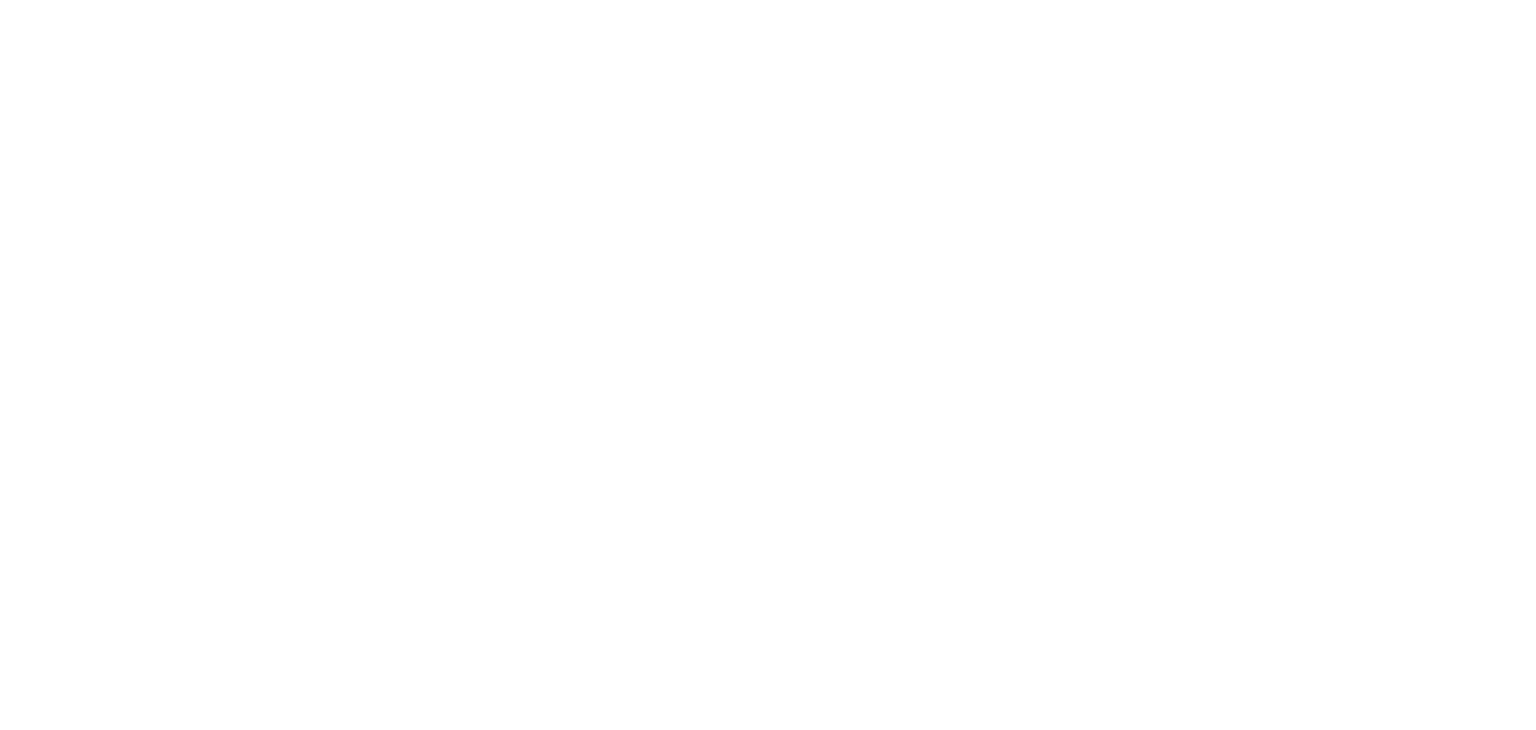 scroll, scrollTop: 0, scrollLeft: 0, axis: both 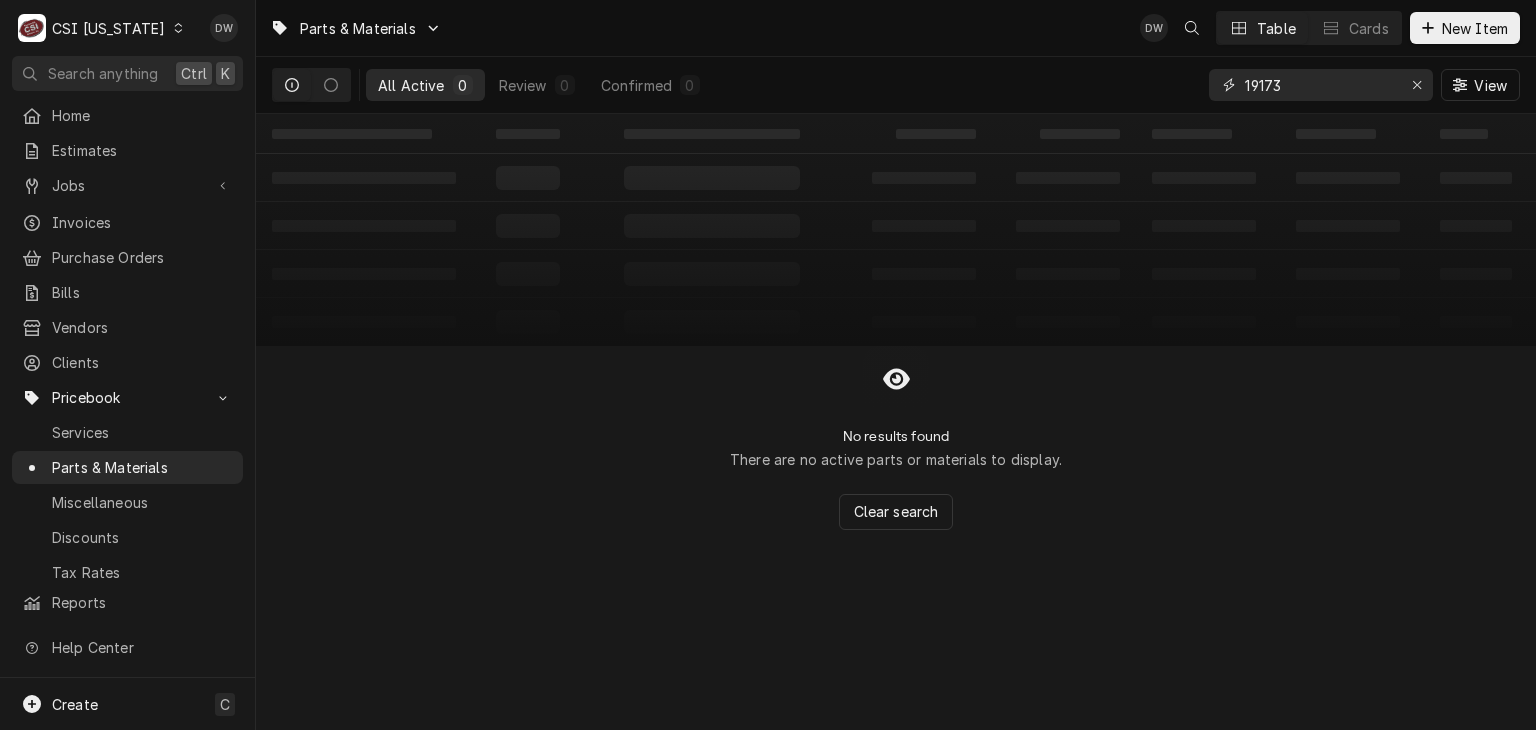 drag, startPoint x: 1292, startPoint y: 93, endPoint x: 1156, endPoint y: 95, distance: 136.01471 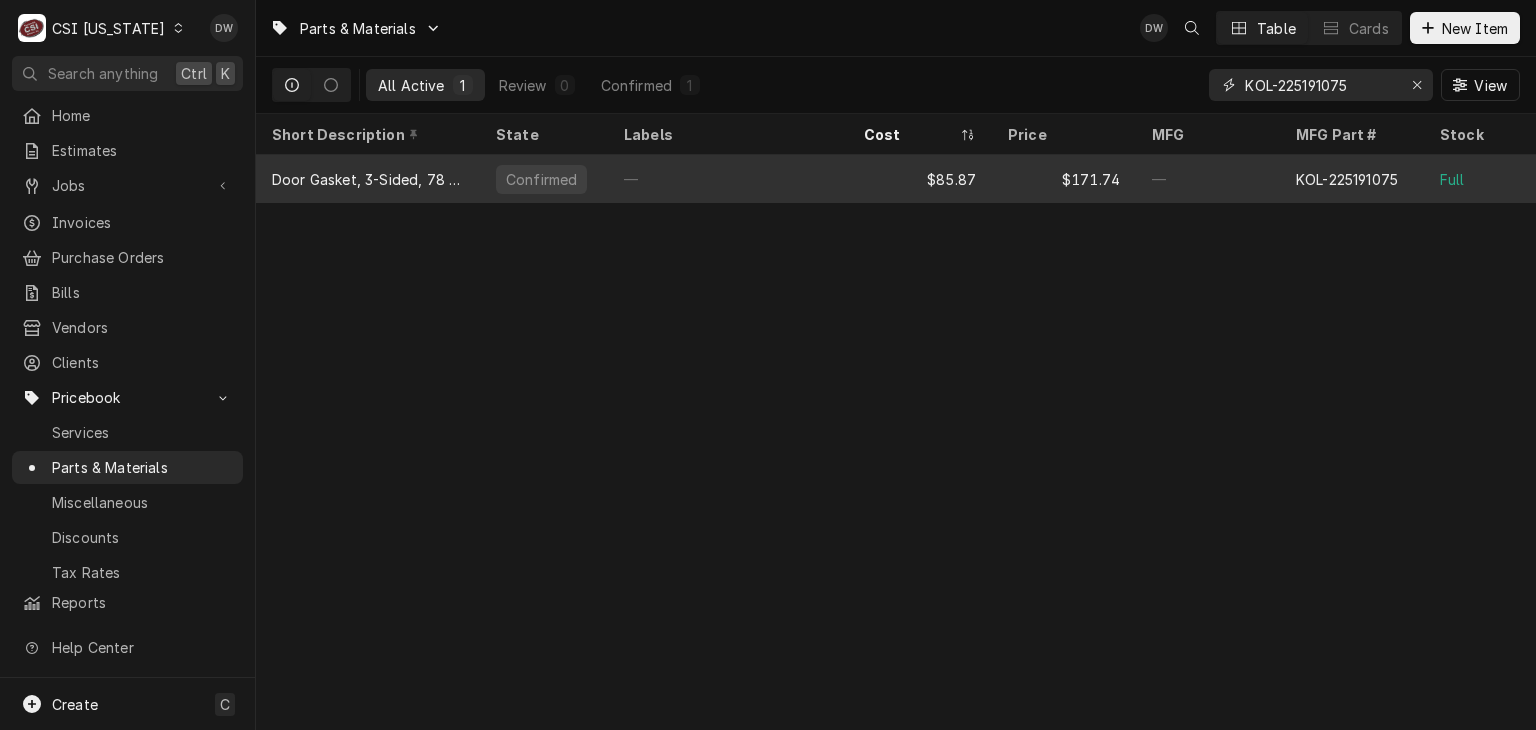 type on "KOL-225191075" 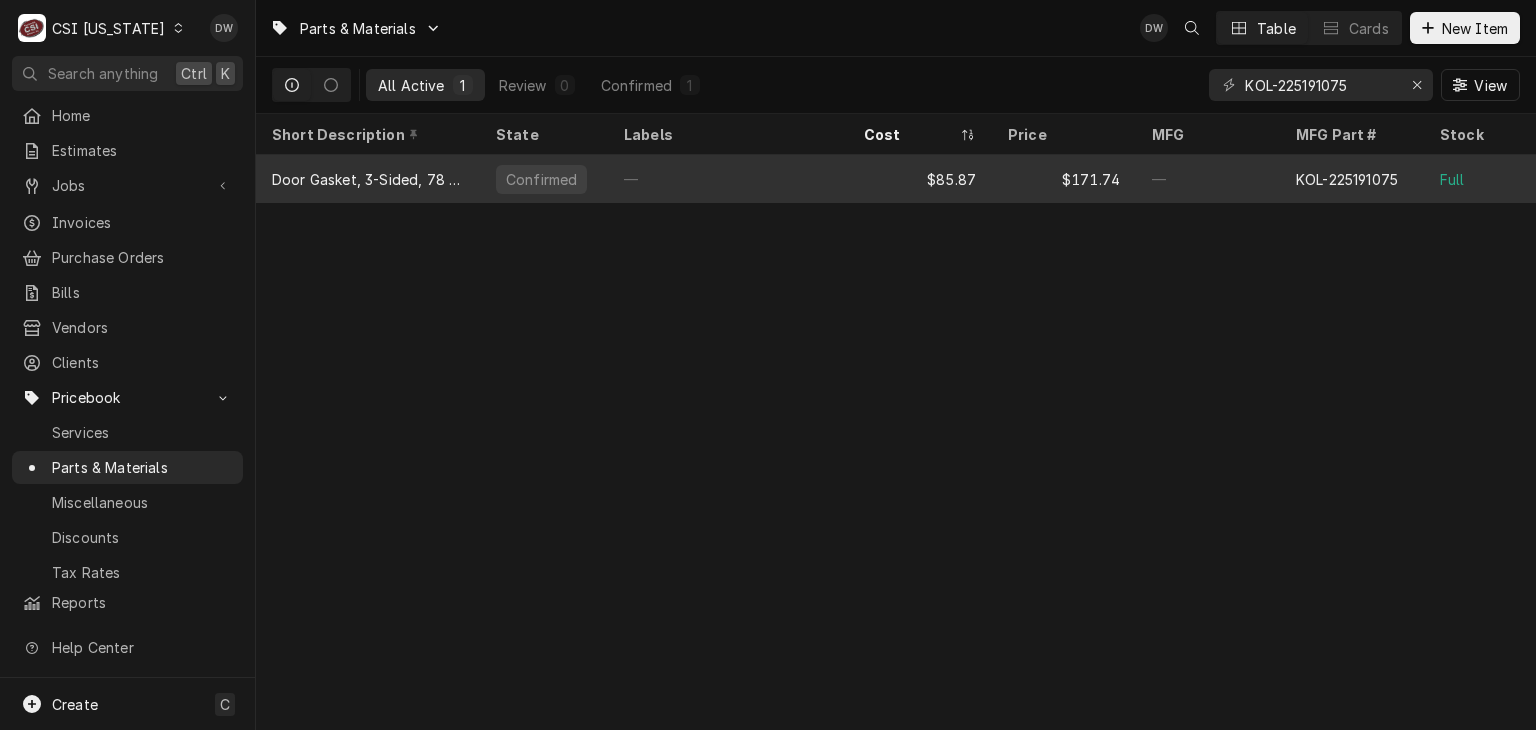 click on "$85.87" at bounding box center (920, 179) 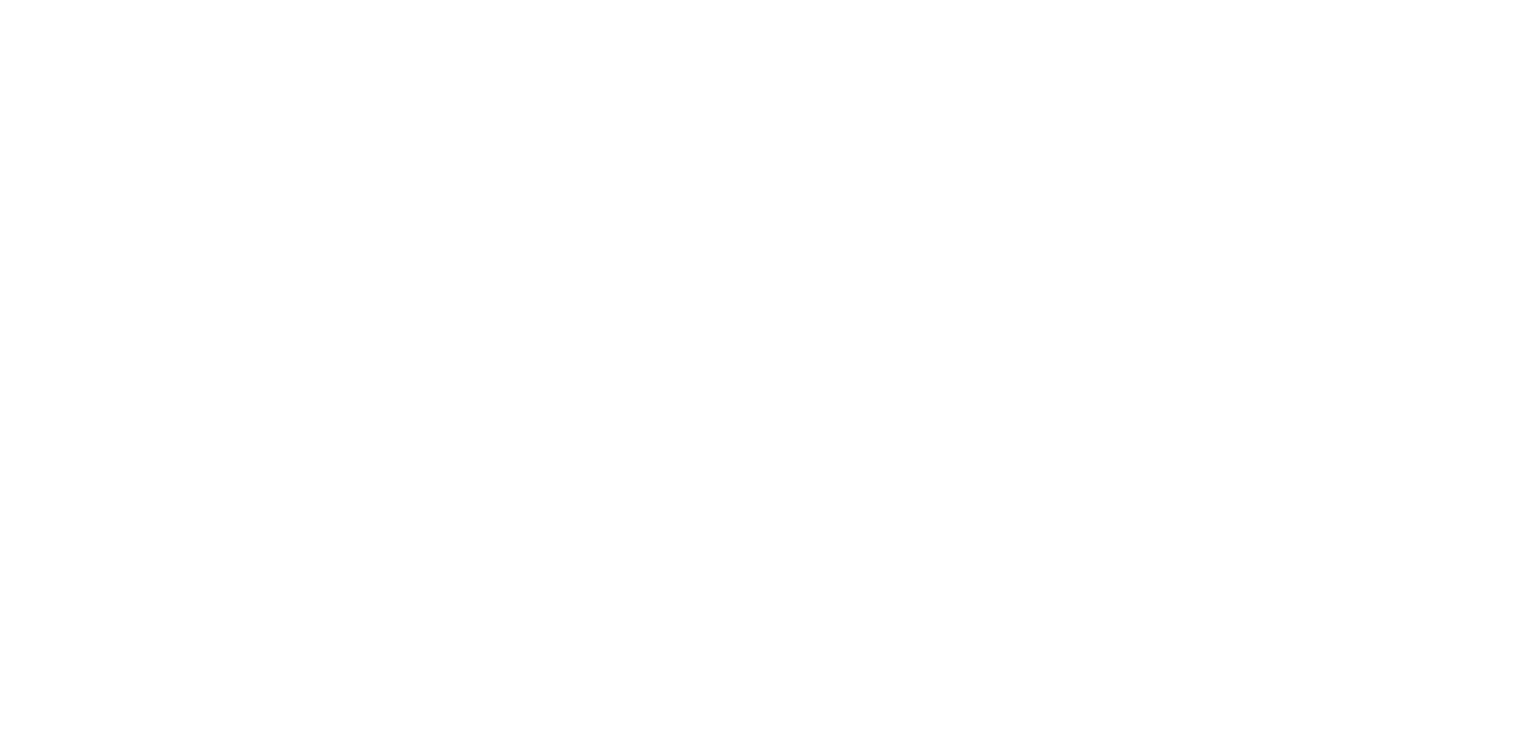 scroll, scrollTop: 0, scrollLeft: 0, axis: both 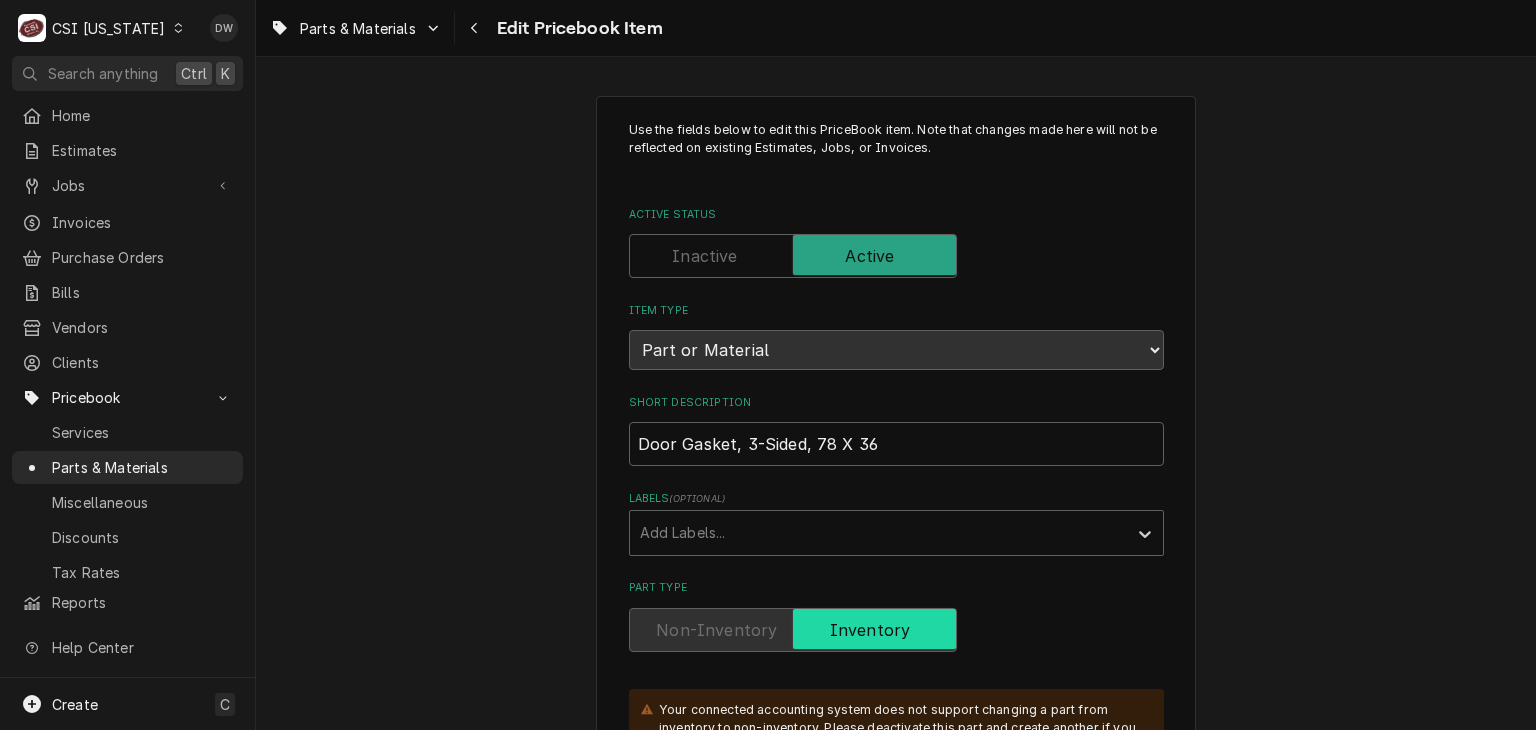 type on "x" 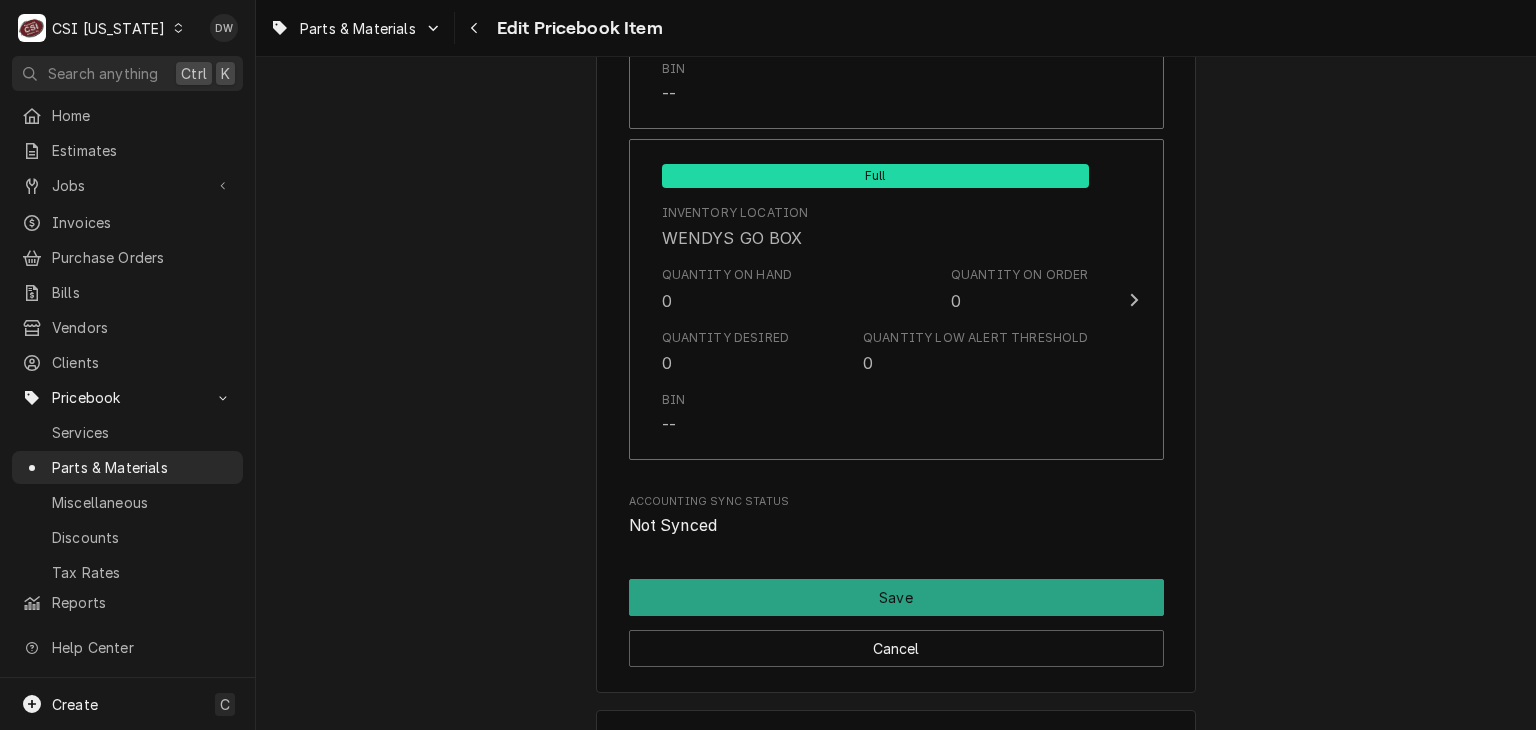 scroll, scrollTop: 5205, scrollLeft: 0, axis: vertical 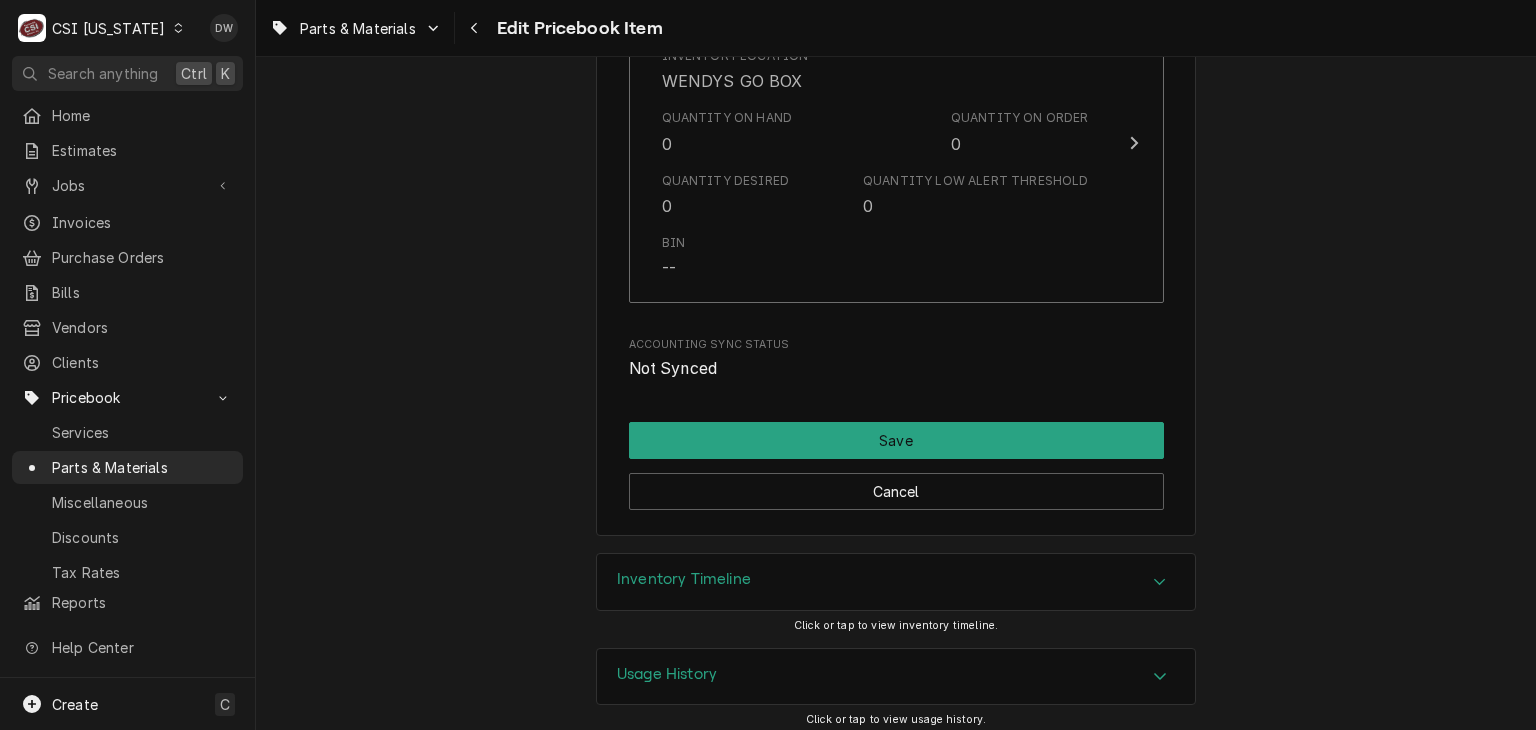 click on "Usage History" at bounding box center (896, 677) 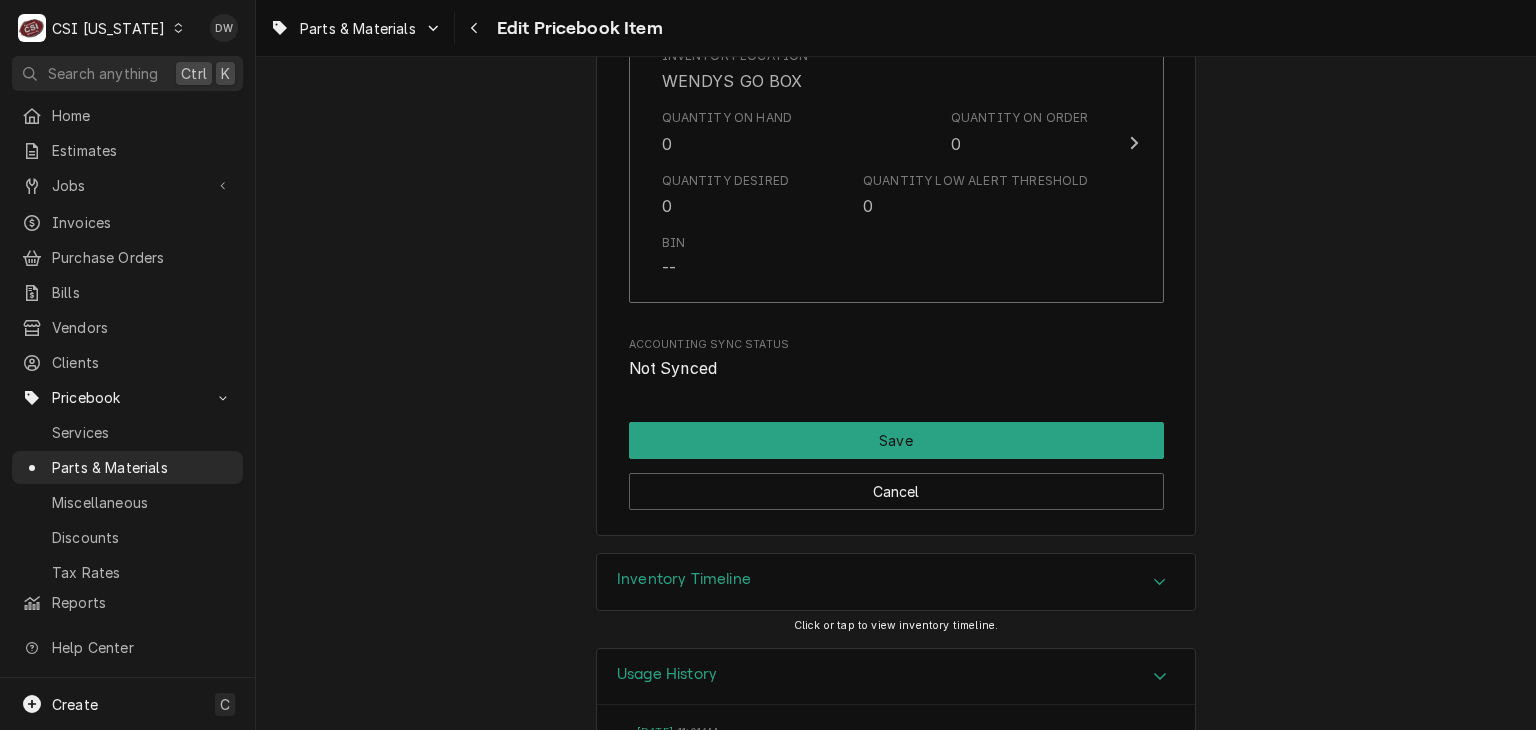 scroll, scrollTop: 5390, scrollLeft: 0, axis: vertical 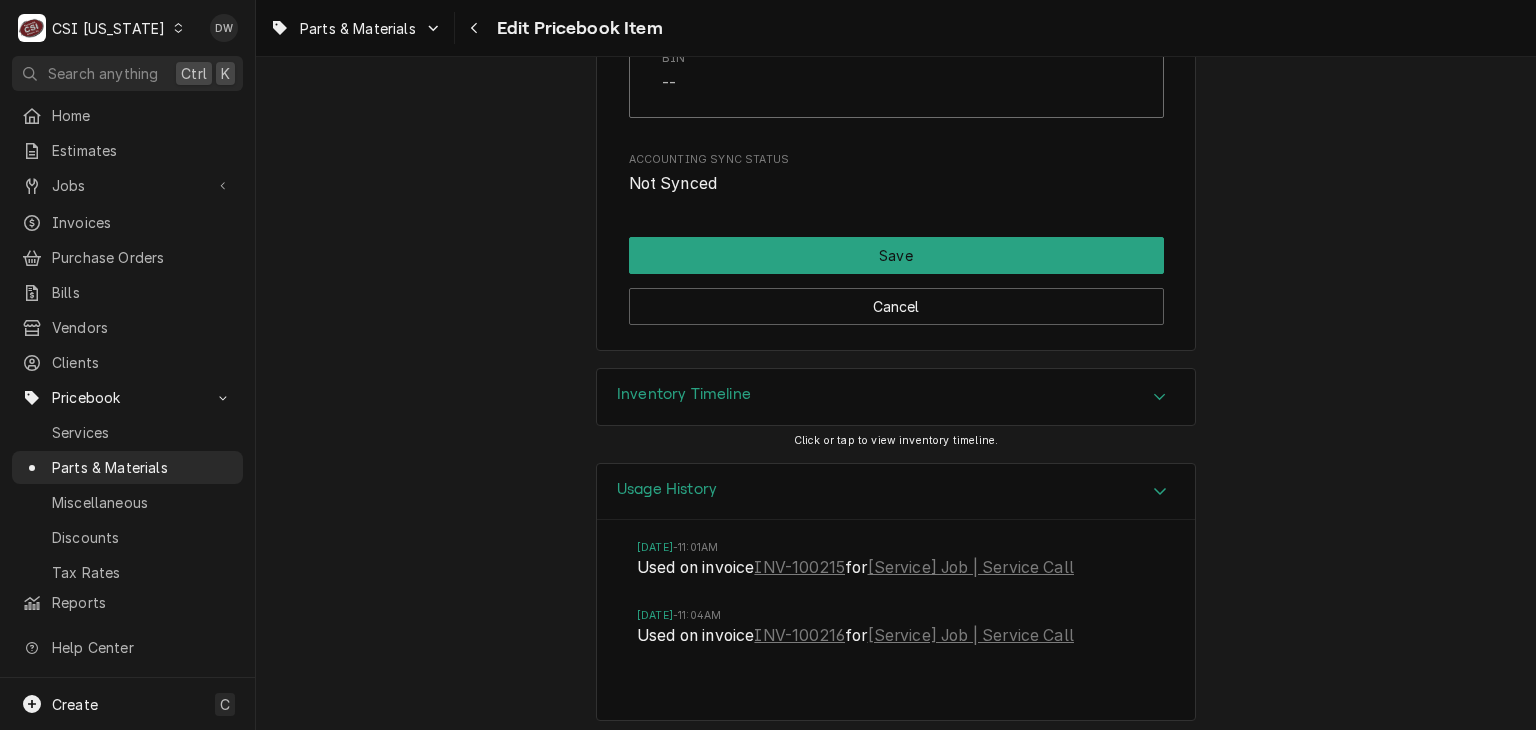 click on "Inventory Timeline" at bounding box center [896, 397] 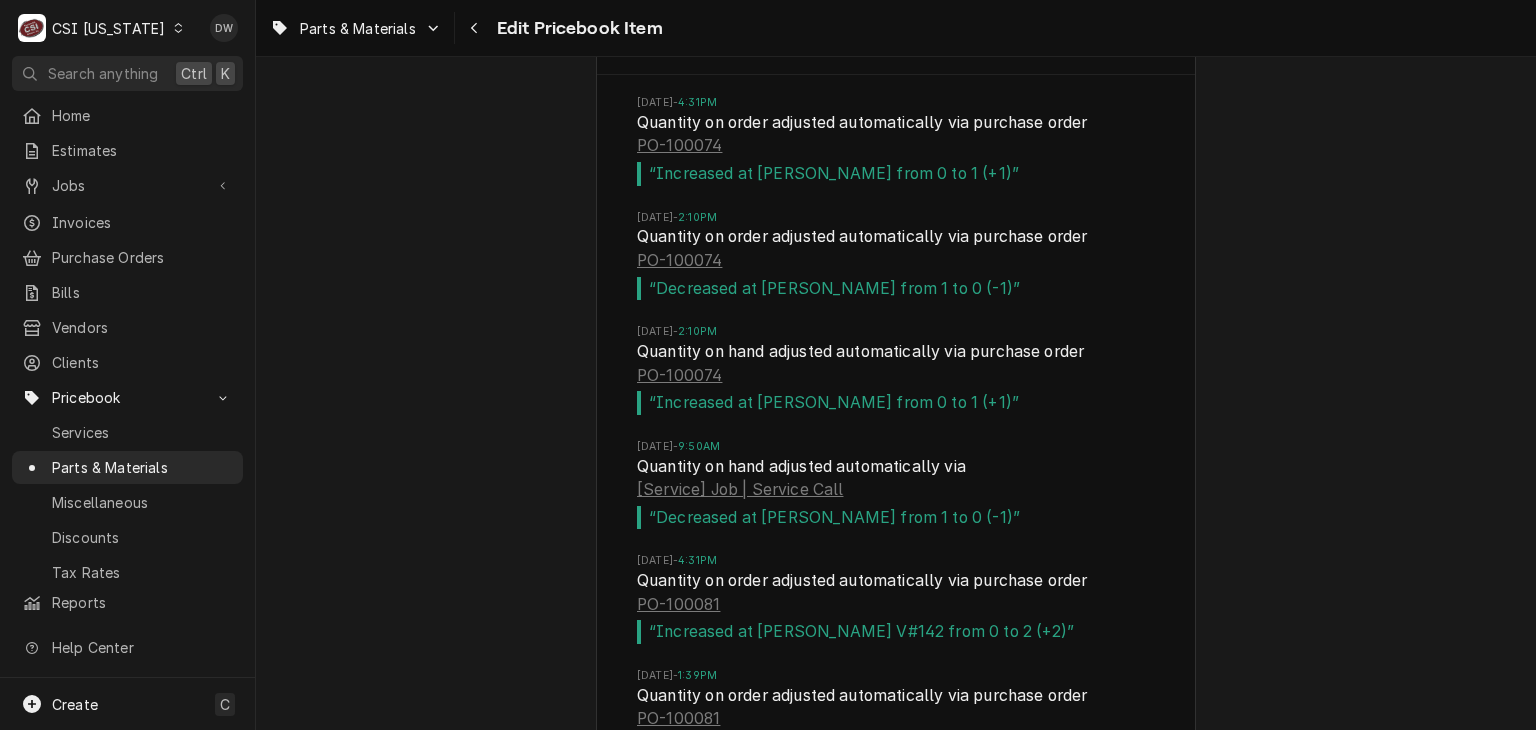 scroll, scrollTop: 5751, scrollLeft: 0, axis: vertical 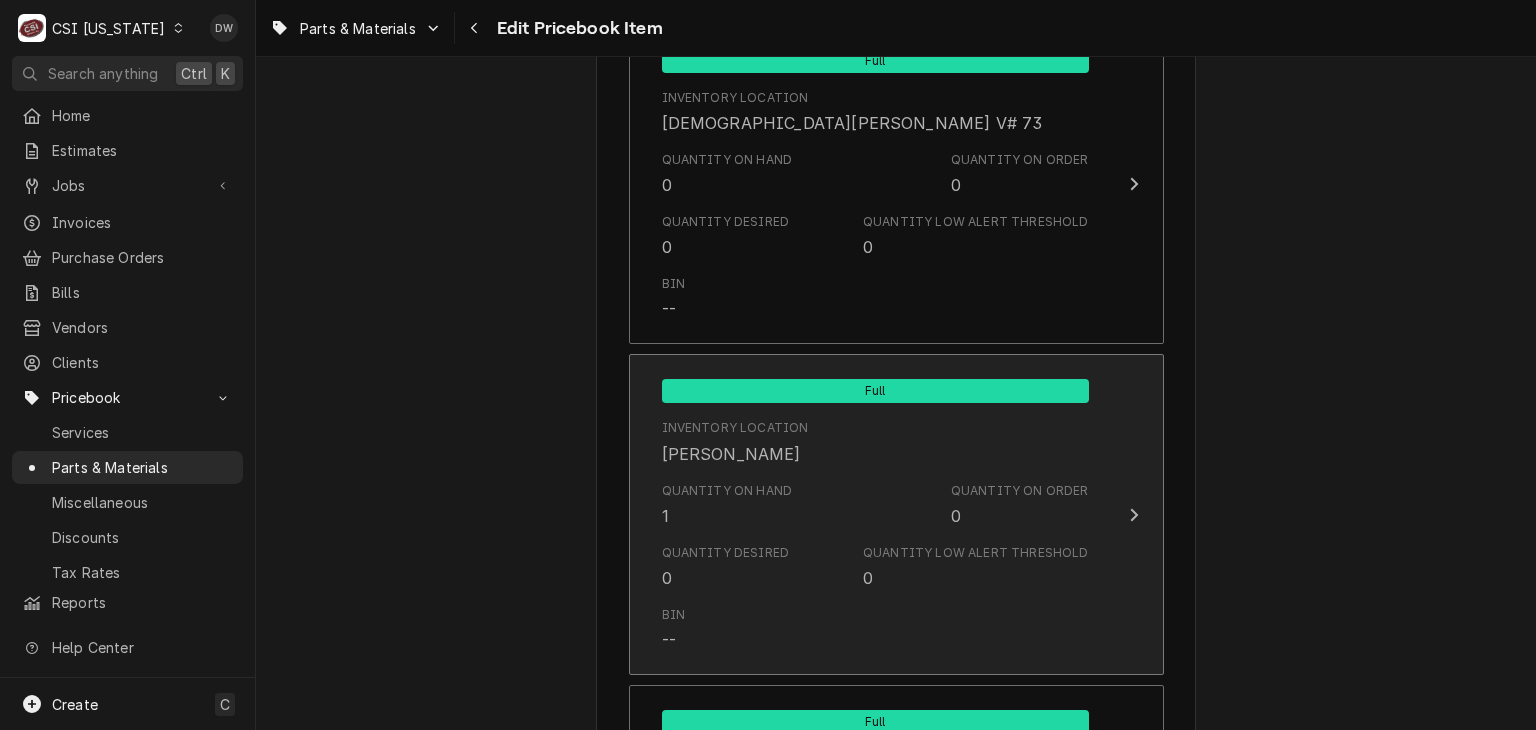click at bounding box center [1134, 515] 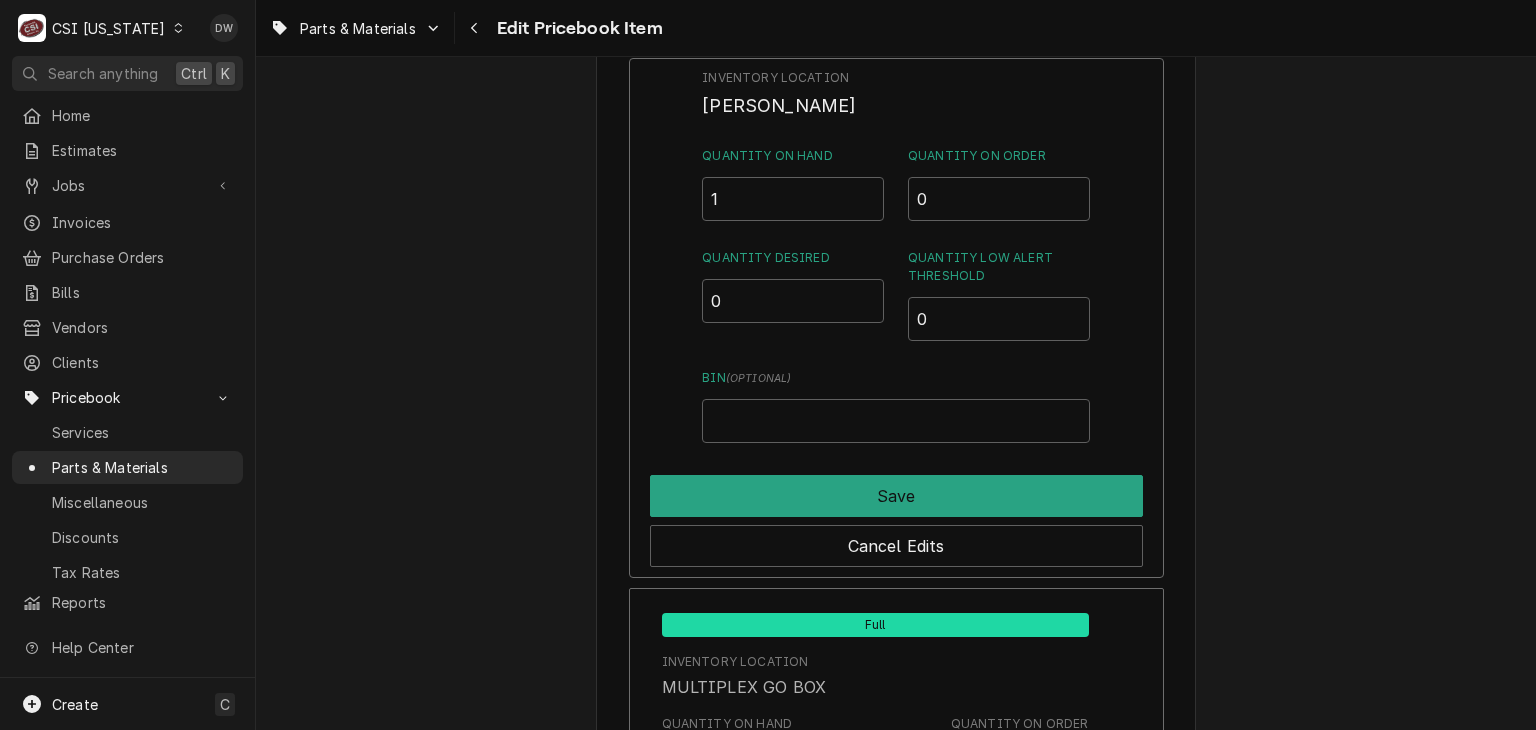 scroll, scrollTop: 3484, scrollLeft: 0, axis: vertical 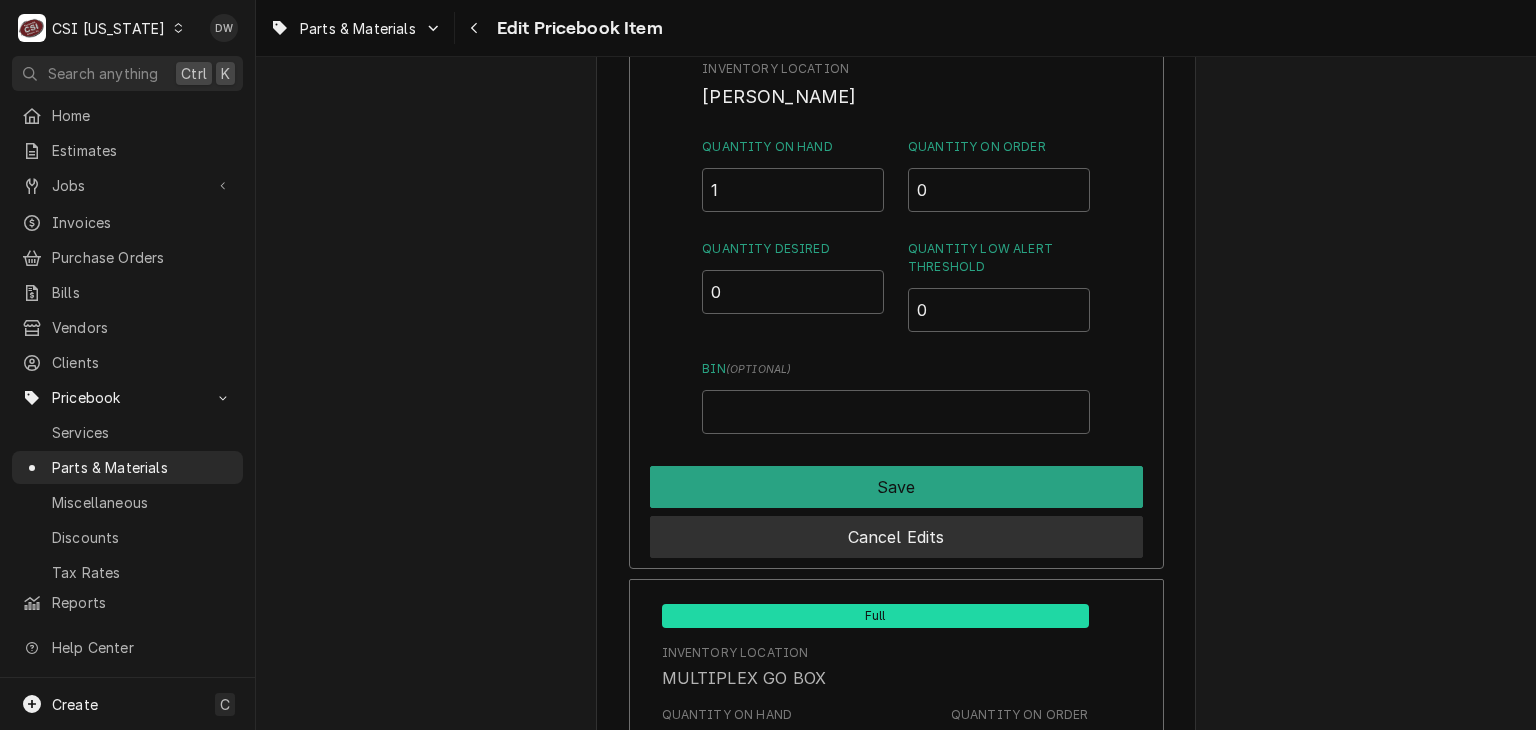 click on "Cancel Edits" at bounding box center [896, 537] 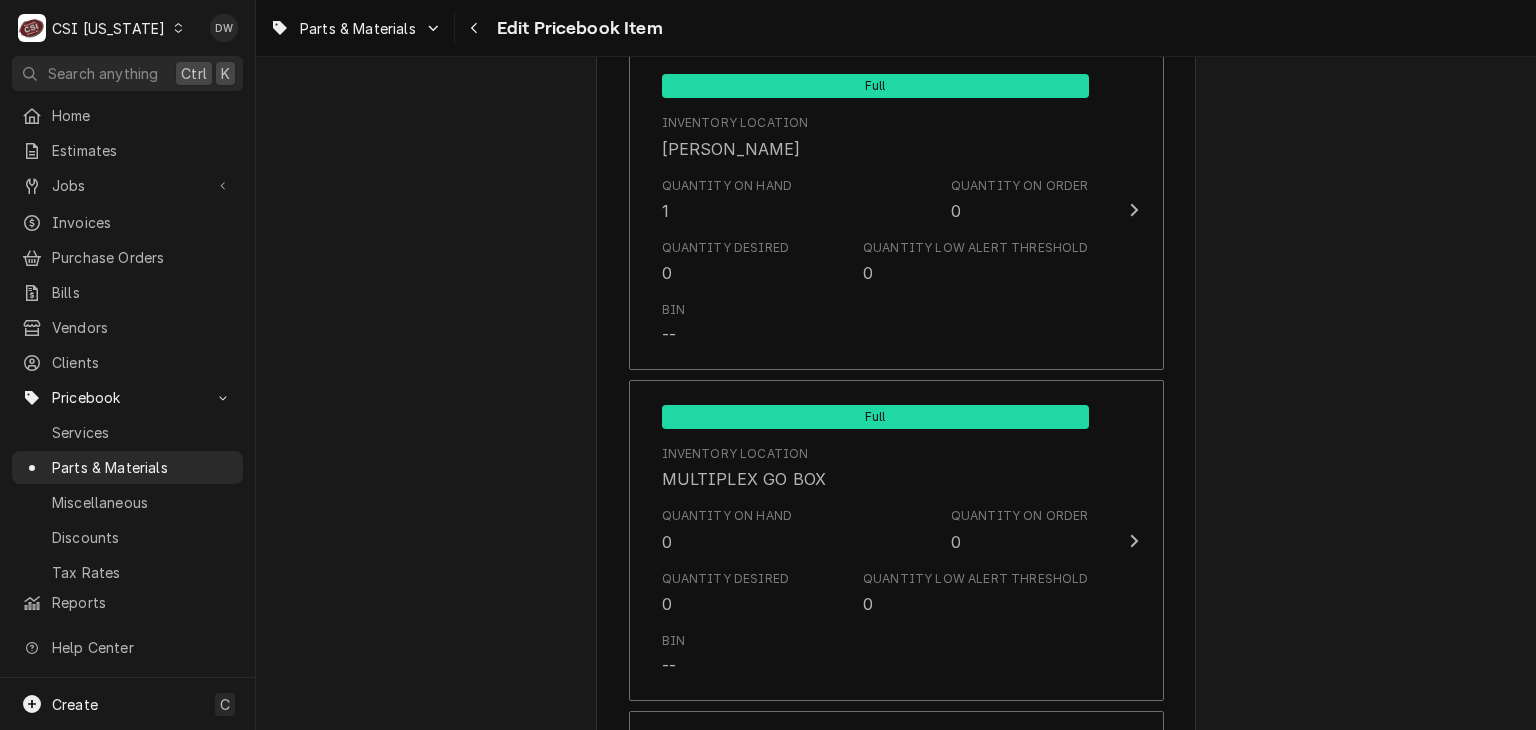 scroll, scrollTop: 3286, scrollLeft: 0, axis: vertical 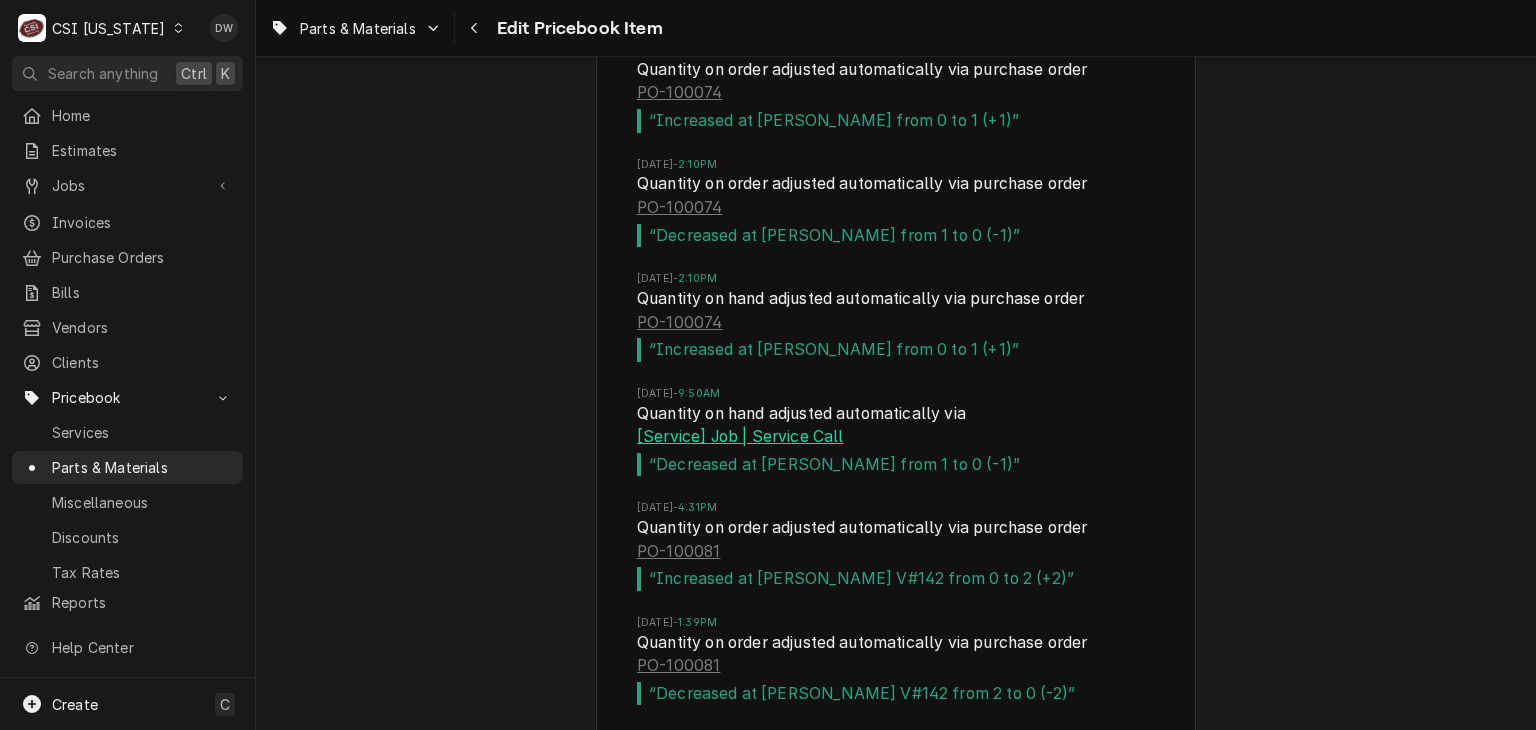 click on "[Service] Job | Service Call" at bounding box center (740, 437) 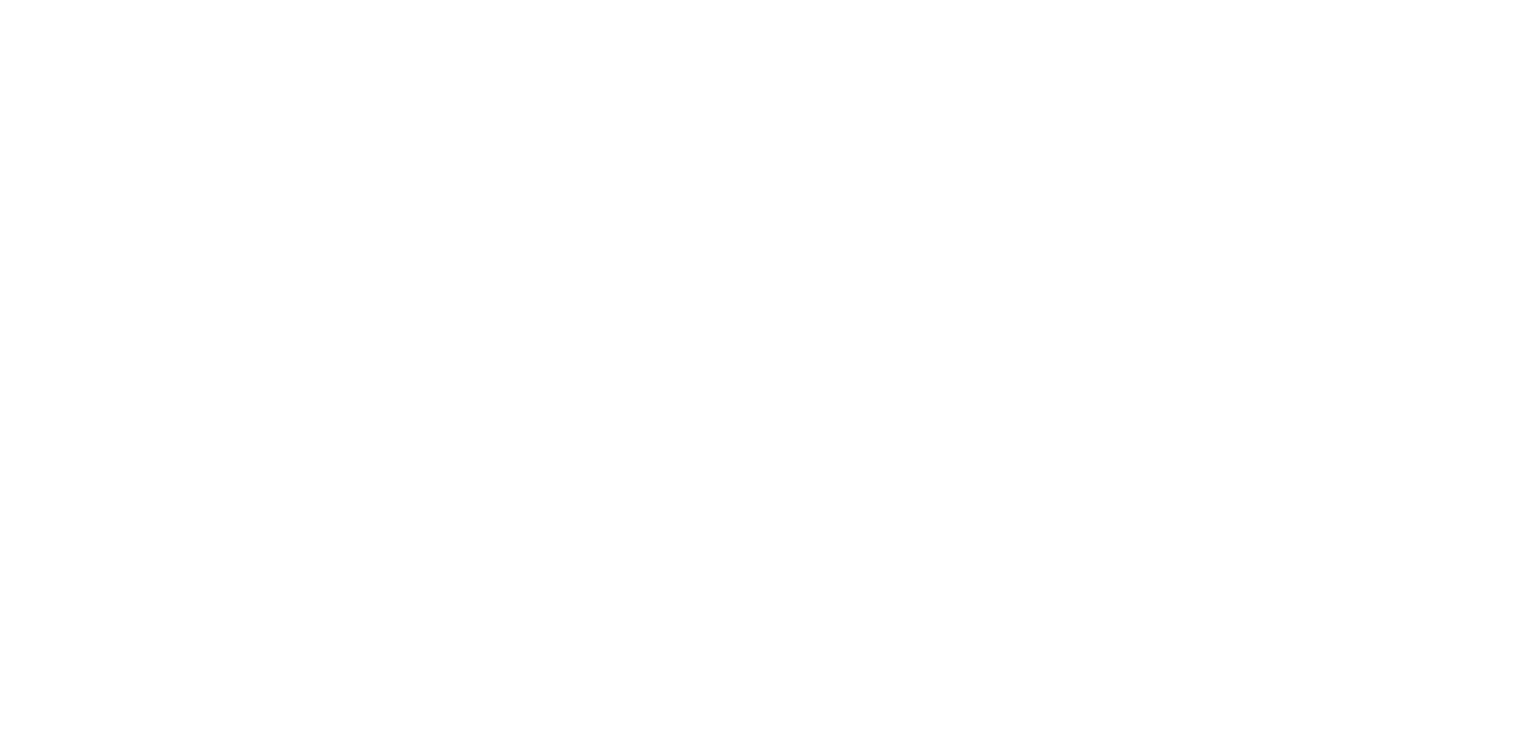 scroll, scrollTop: 0, scrollLeft: 0, axis: both 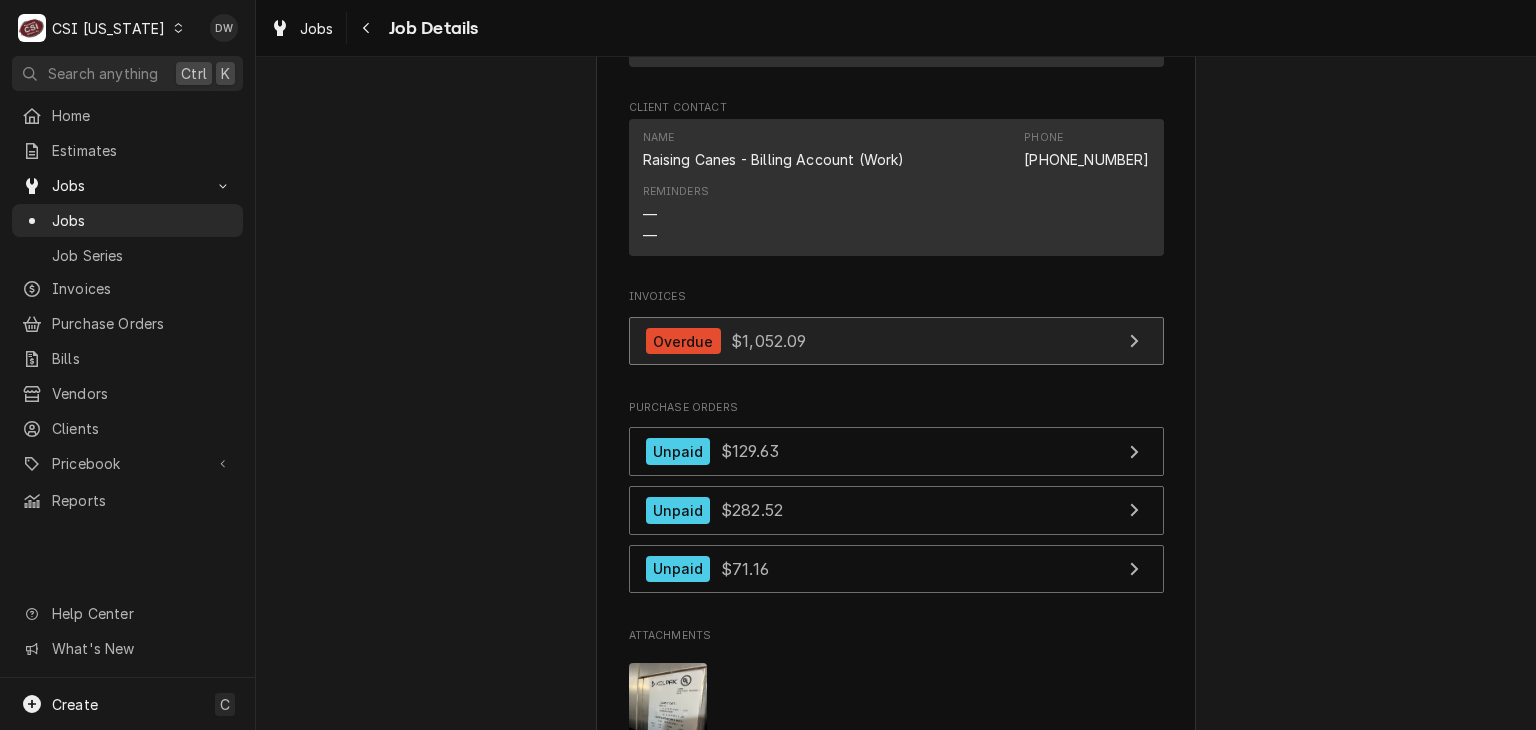 click on "$1,052.09" at bounding box center (768, 341) 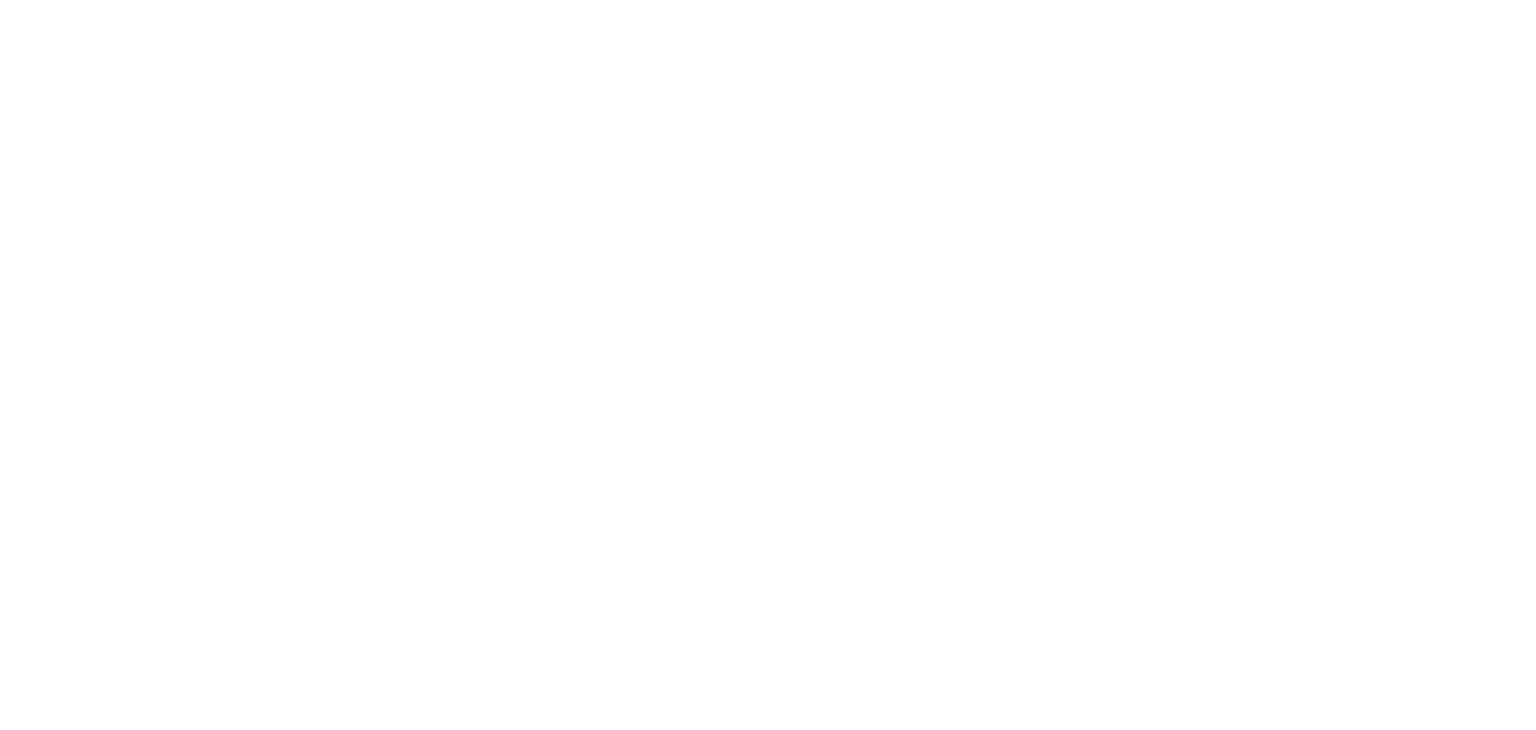 scroll, scrollTop: 0, scrollLeft: 0, axis: both 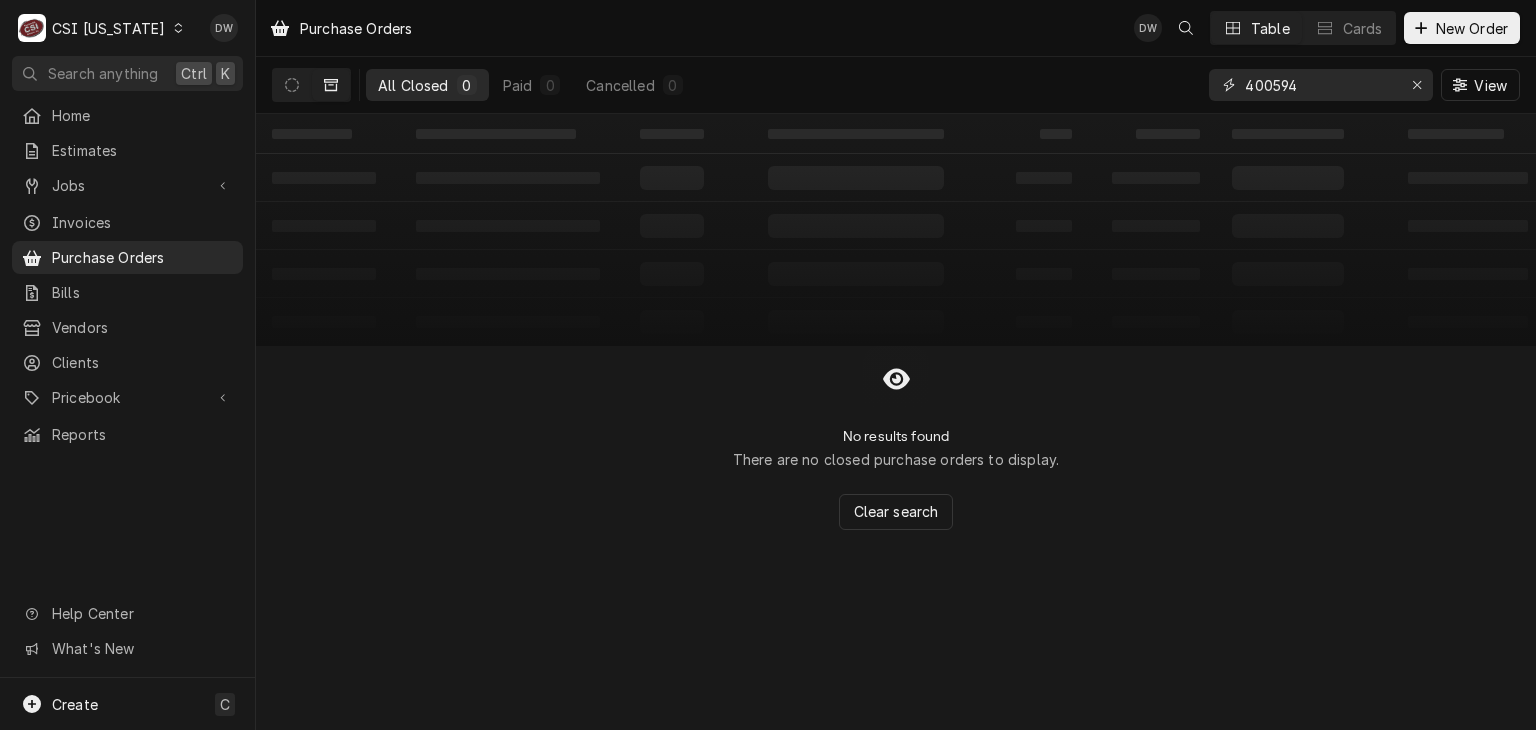 drag, startPoint x: 1308, startPoint y: 87, endPoint x: 1108, endPoint y: 124, distance: 203.3937 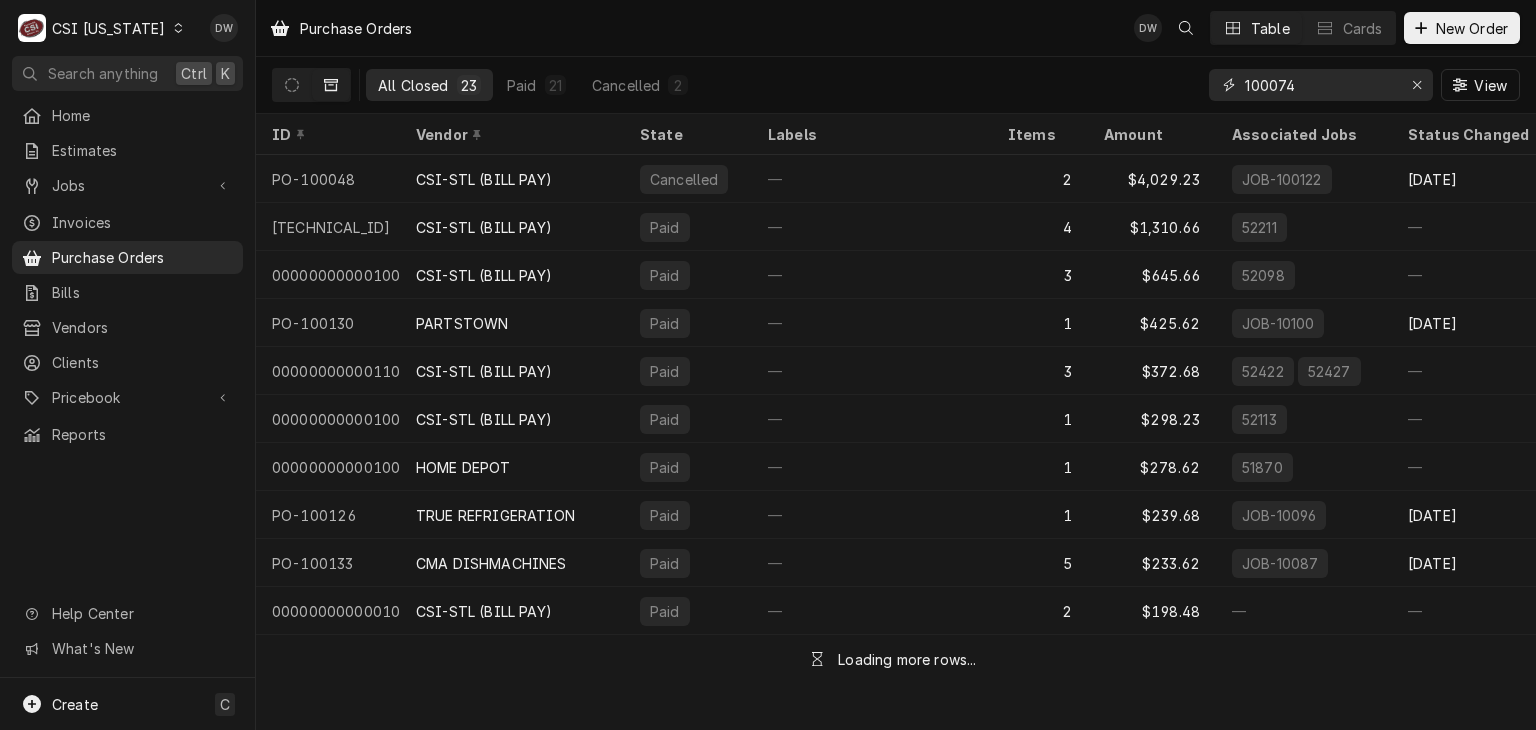 type on "100074" 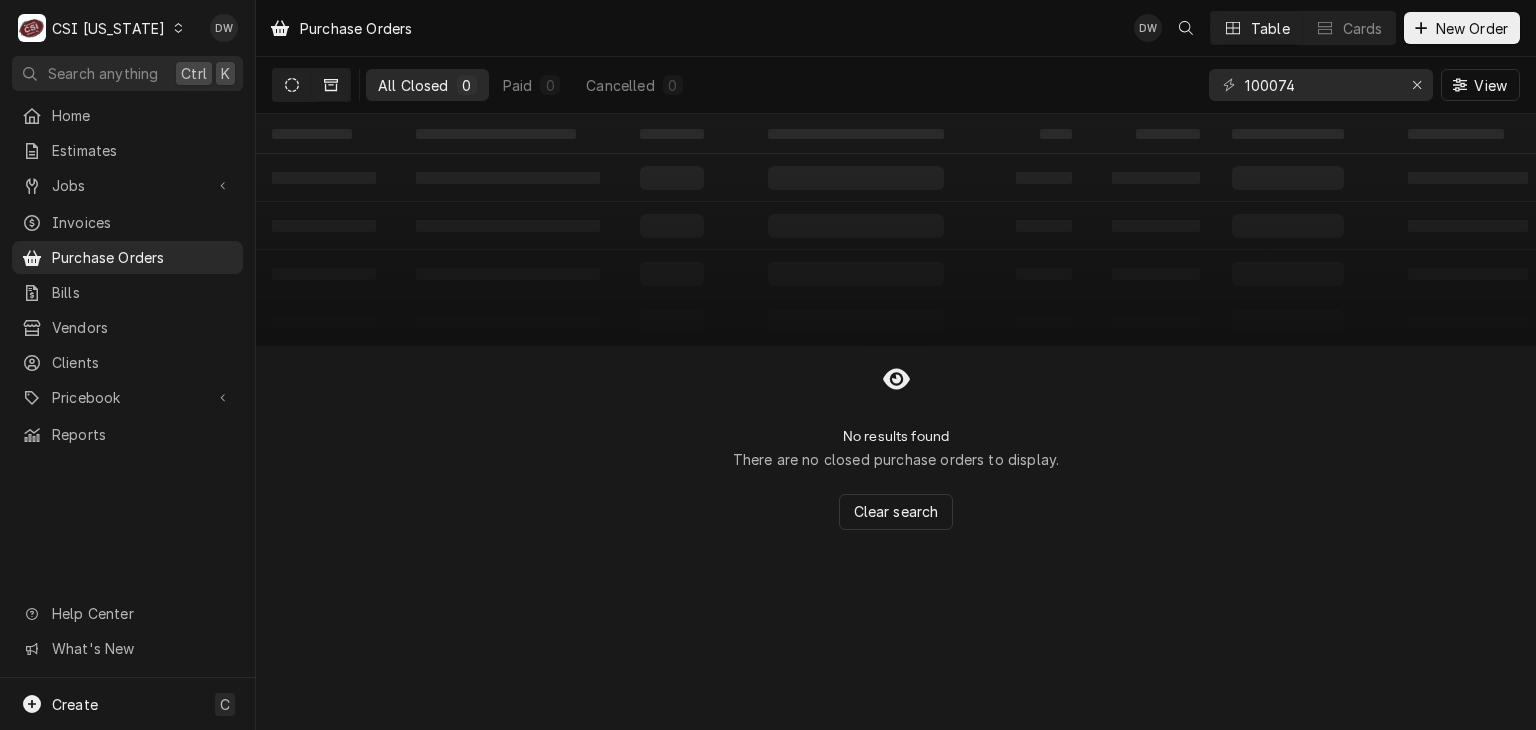 click at bounding box center [292, 85] 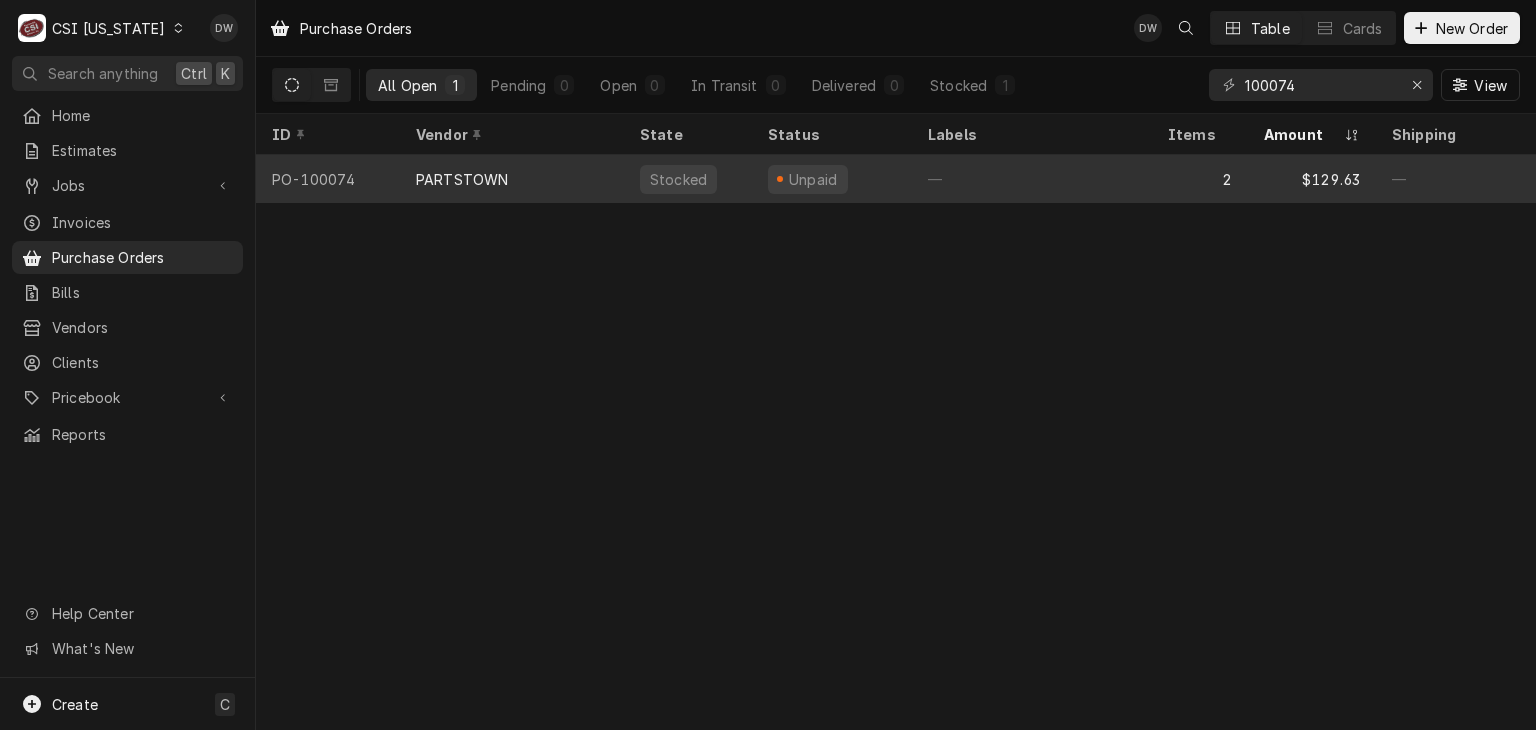 click on "PARTSTOWN" at bounding box center (512, 179) 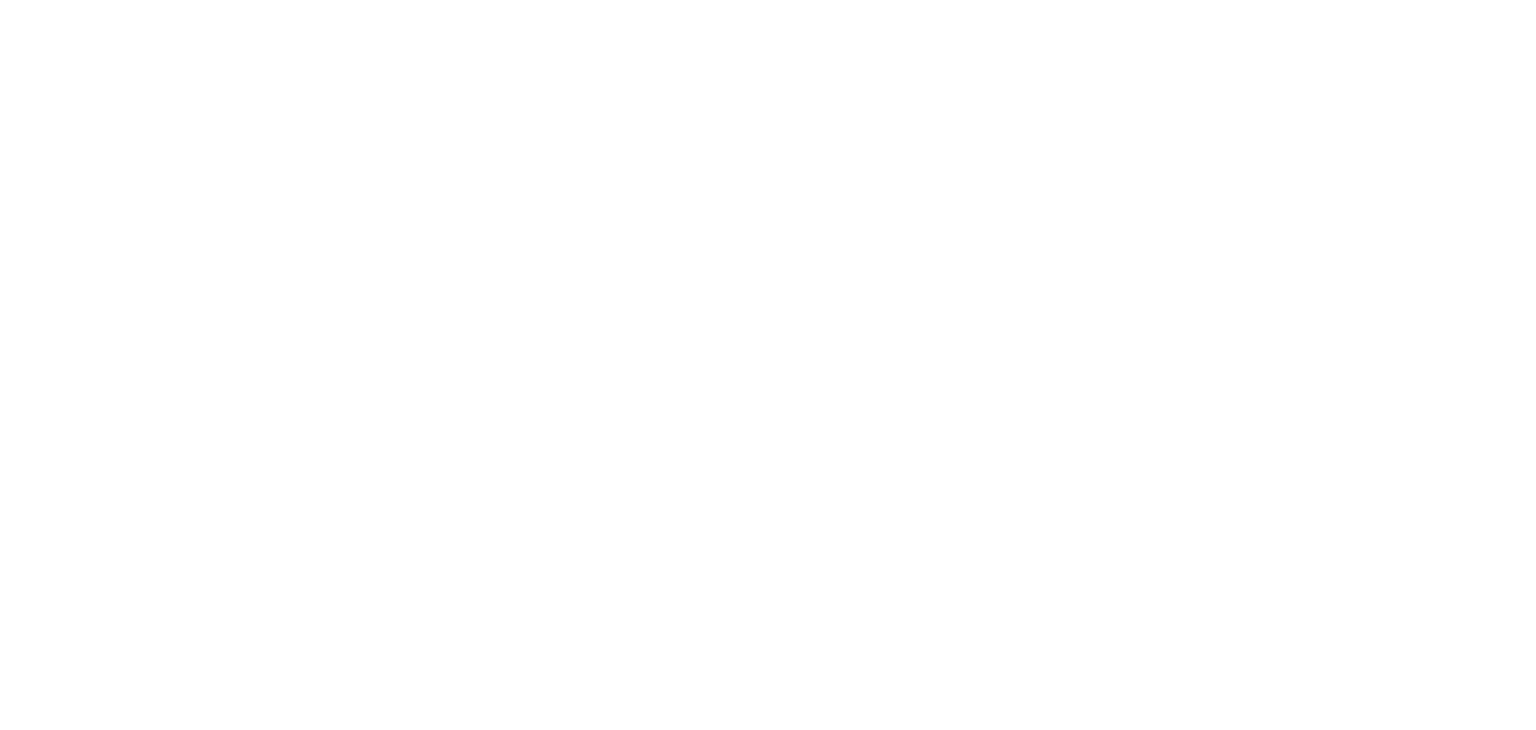 scroll, scrollTop: 0, scrollLeft: 0, axis: both 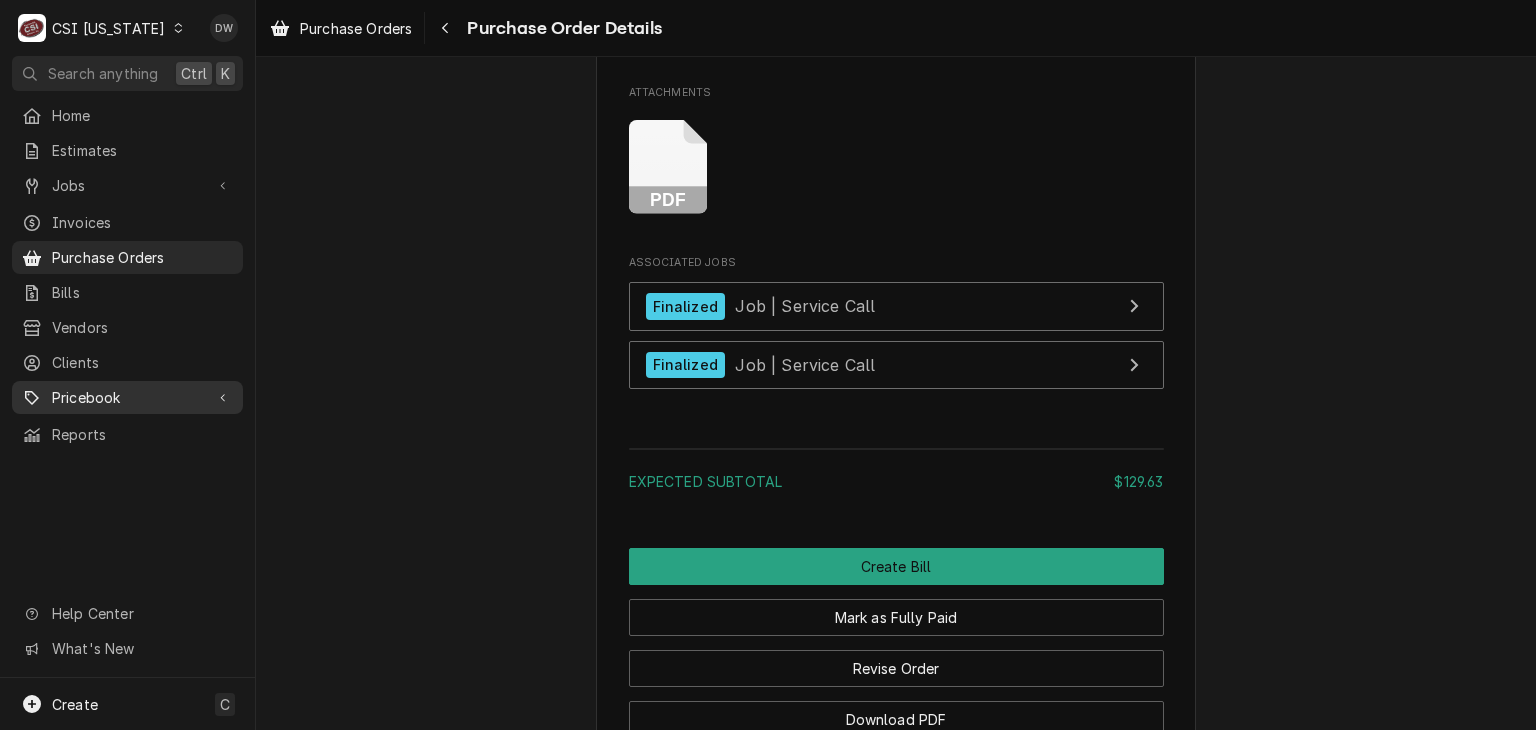 click on "Pricebook" at bounding box center (127, 397) 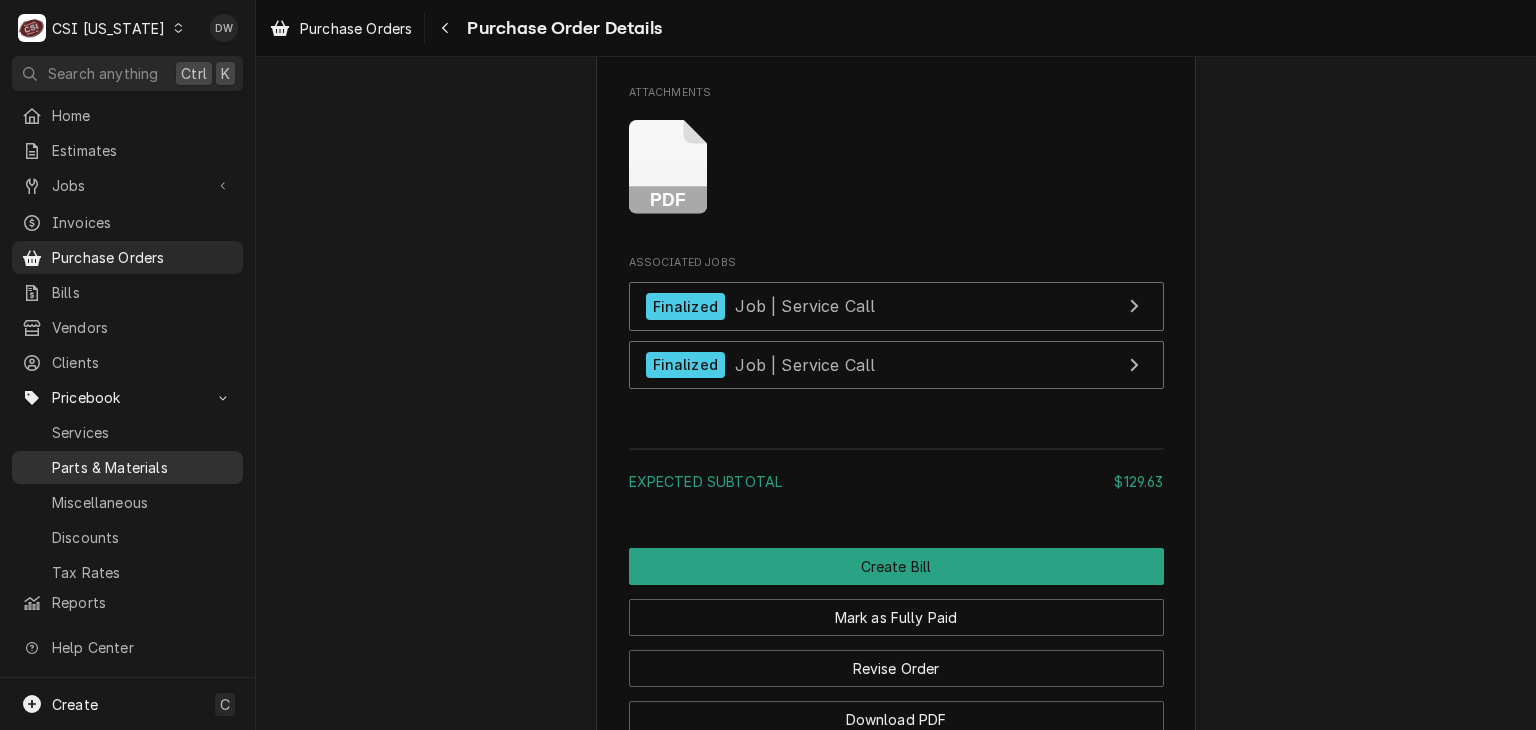 click on "Parts & Materials" at bounding box center [142, 467] 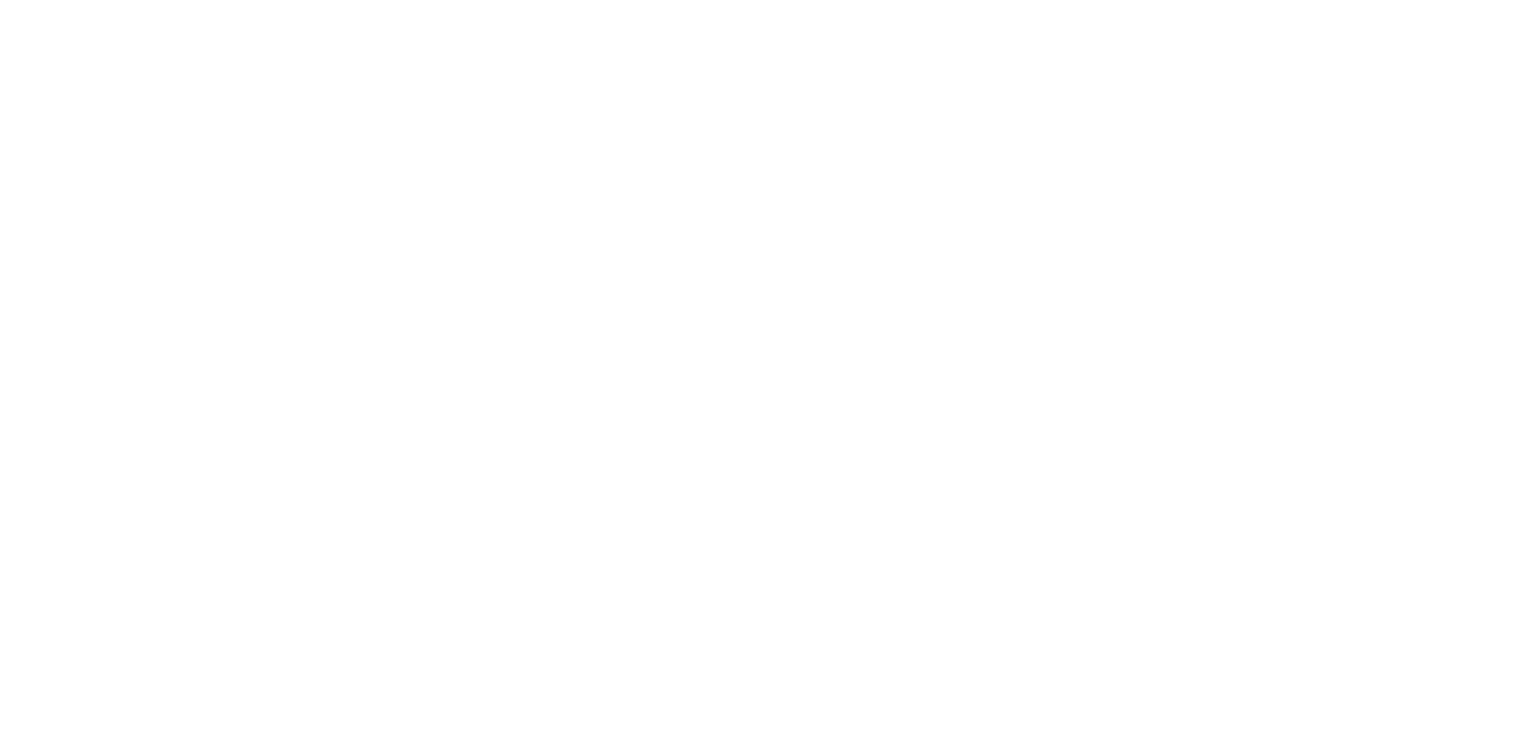 scroll, scrollTop: 0, scrollLeft: 0, axis: both 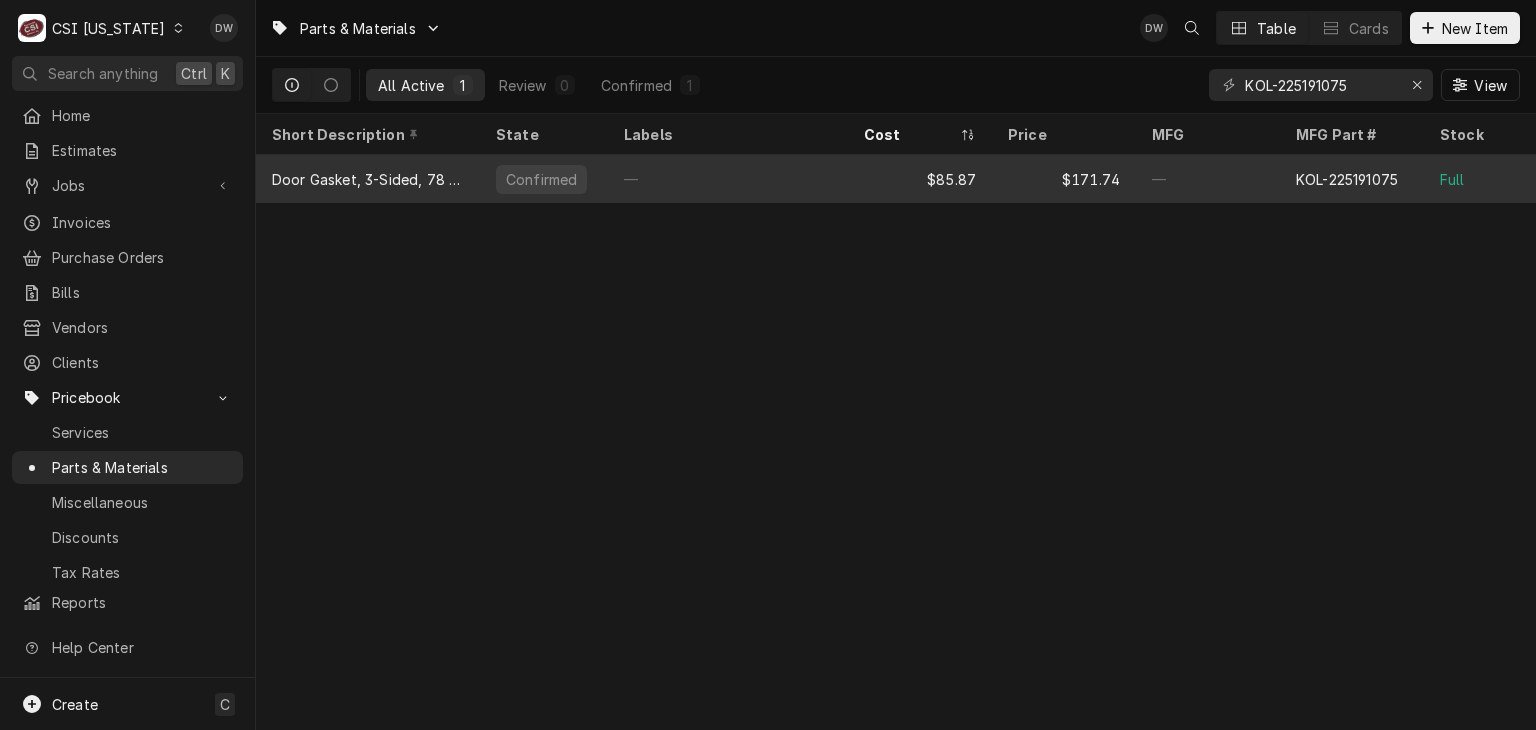 click on "—" at bounding box center [728, 179] 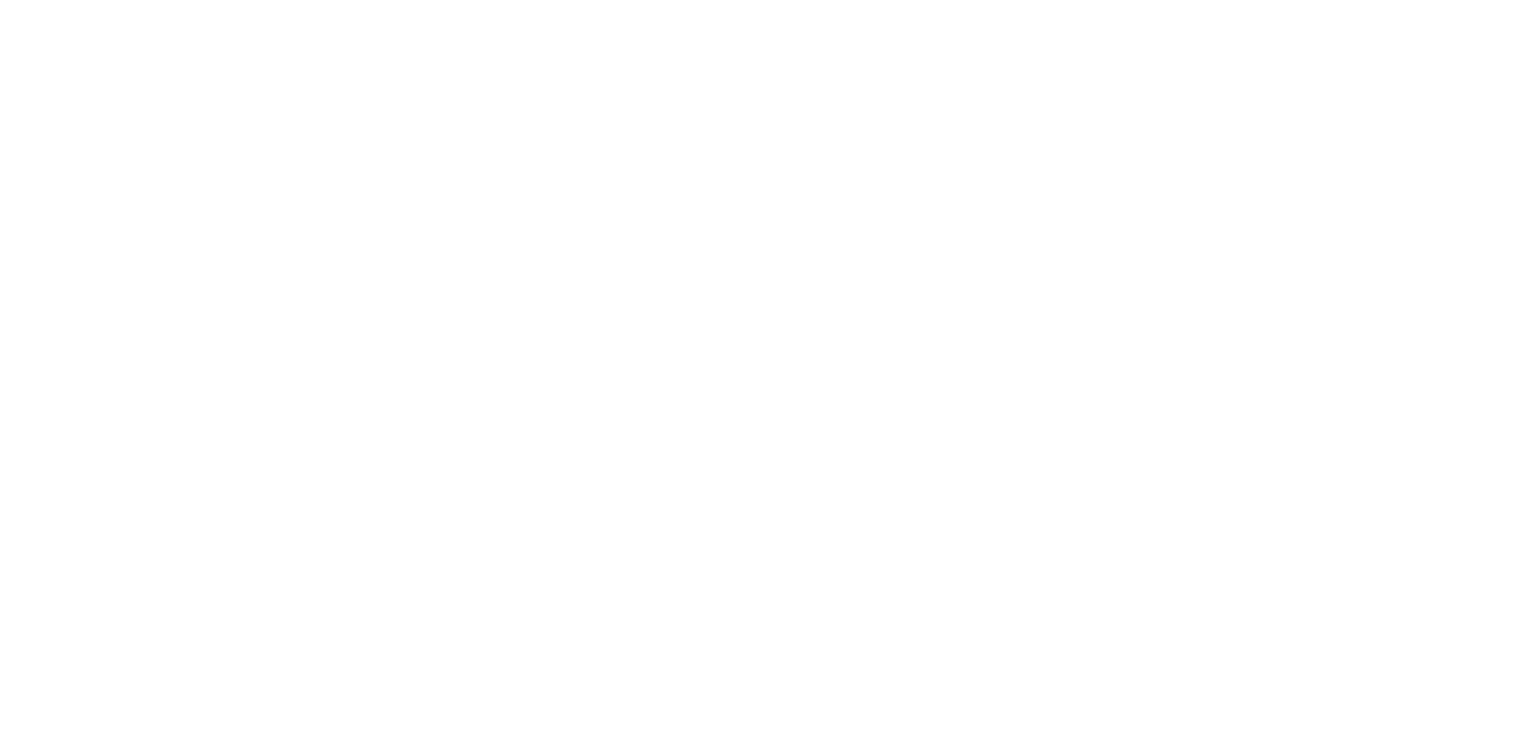 scroll, scrollTop: 0, scrollLeft: 0, axis: both 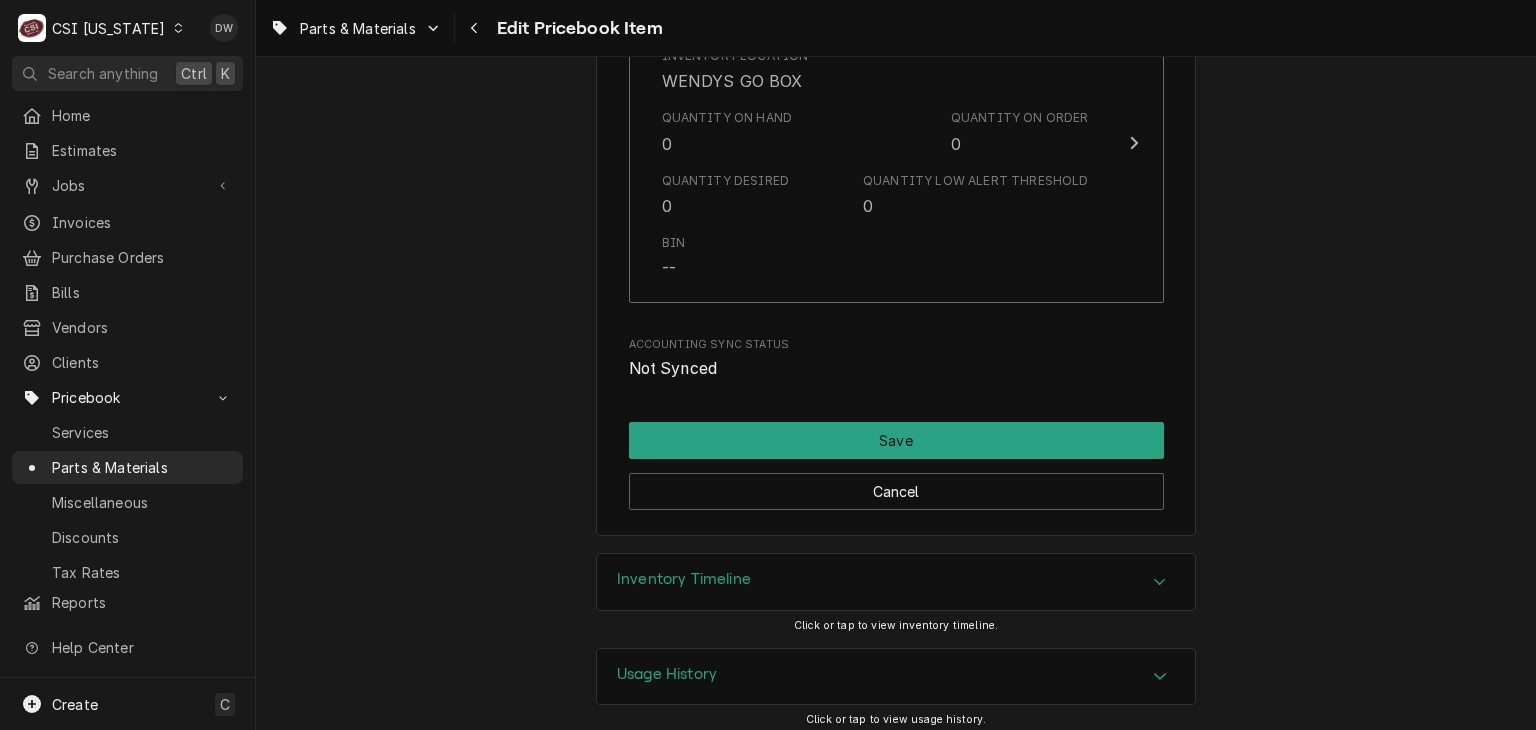 click at bounding box center (1160, 677) 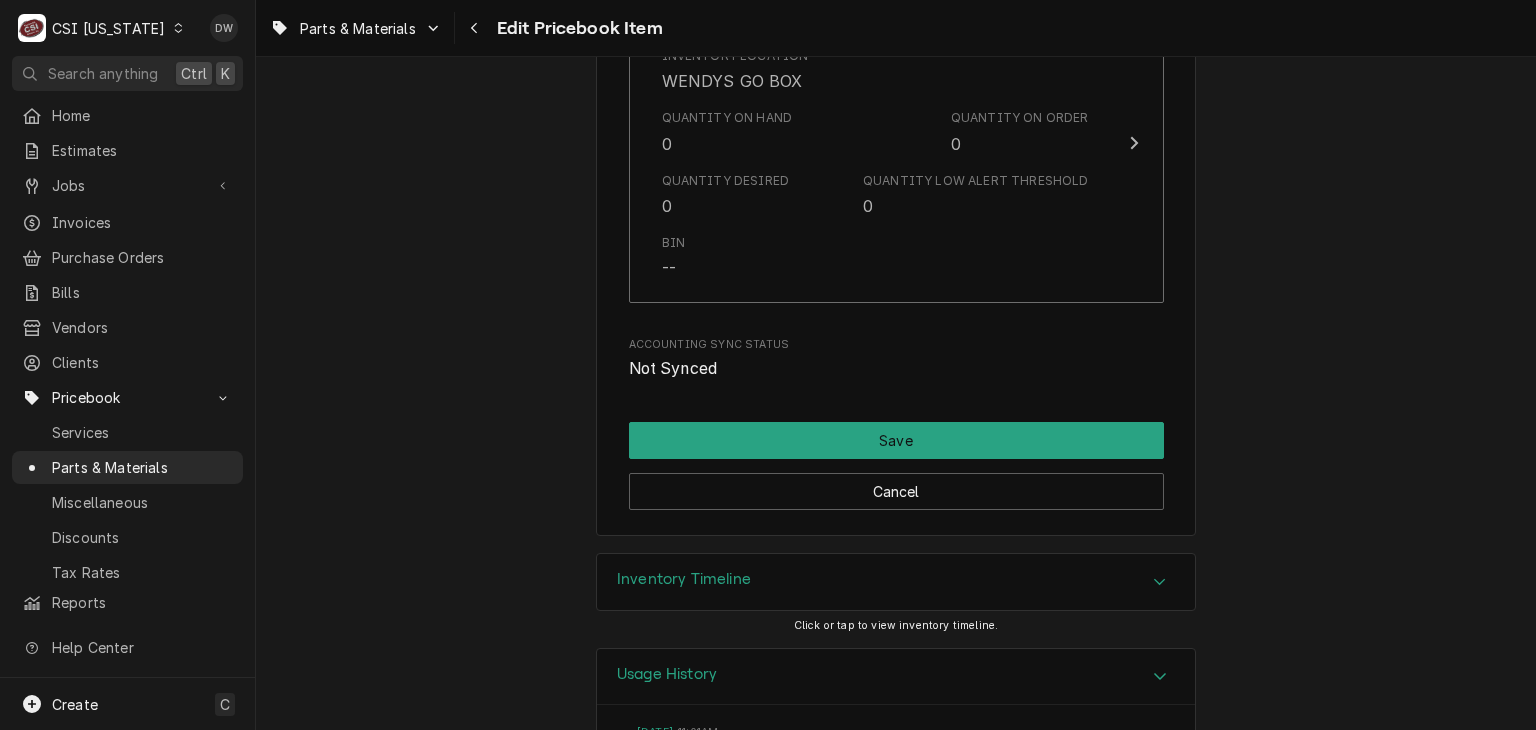scroll, scrollTop: 5390, scrollLeft: 0, axis: vertical 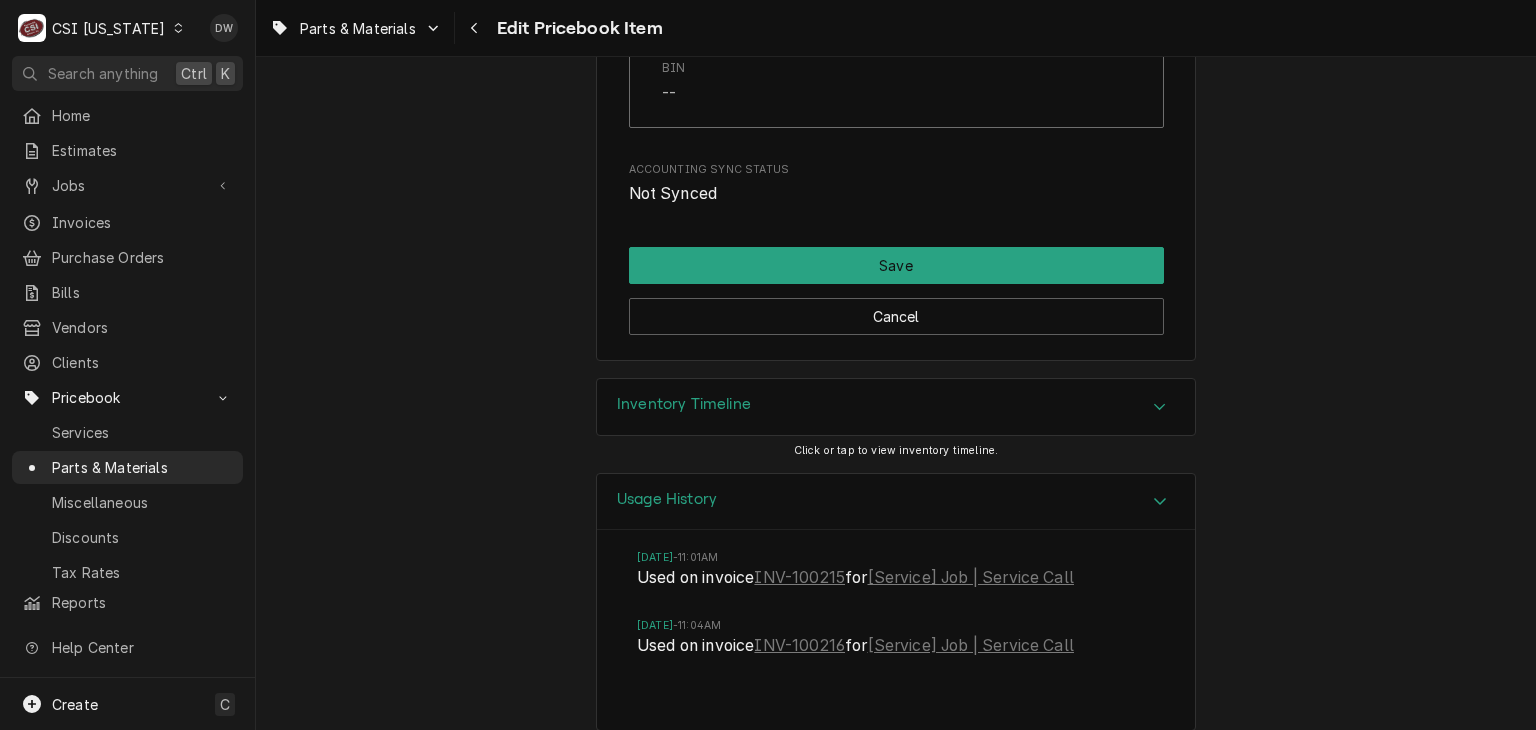click at bounding box center (1160, 407) 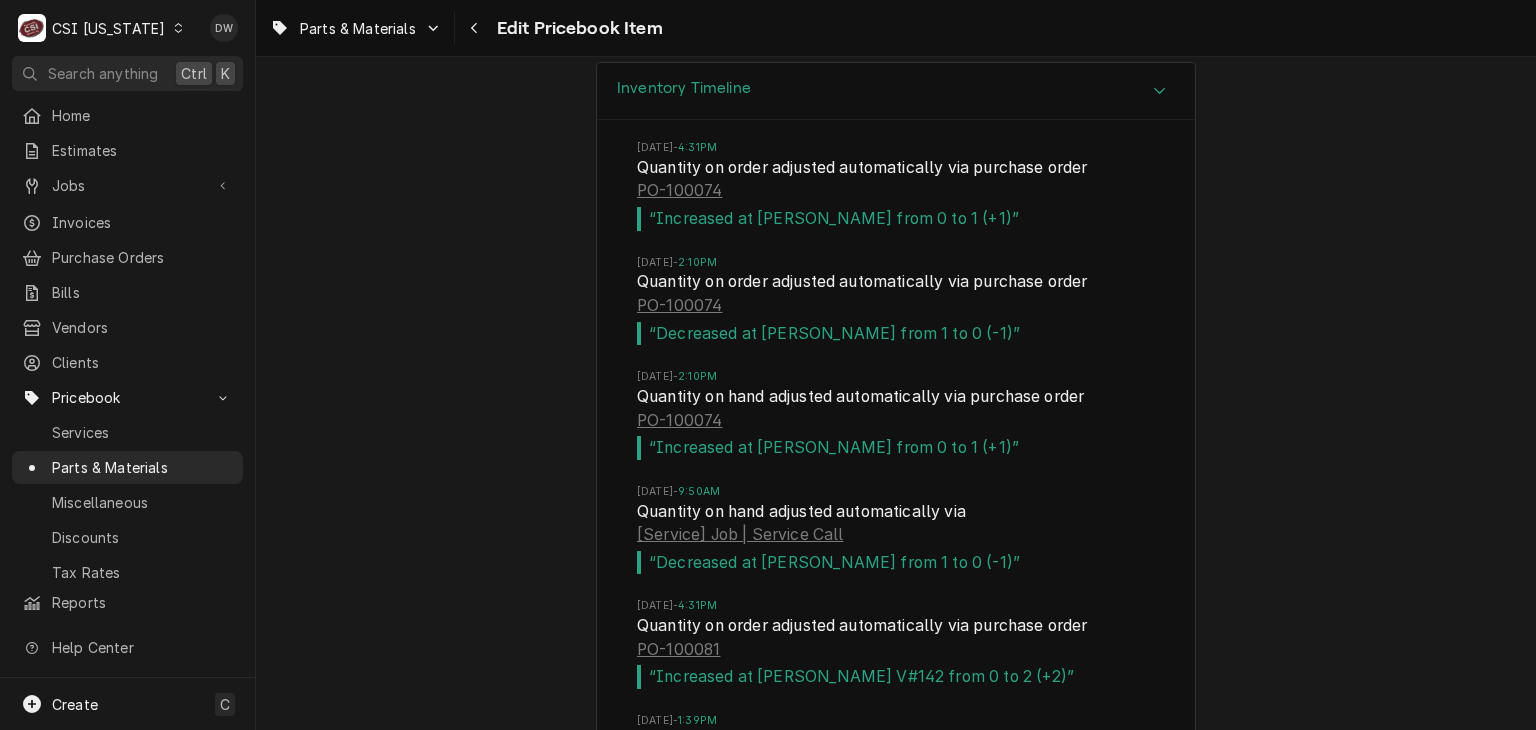 scroll, scrollTop: 5704, scrollLeft: 0, axis: vertical 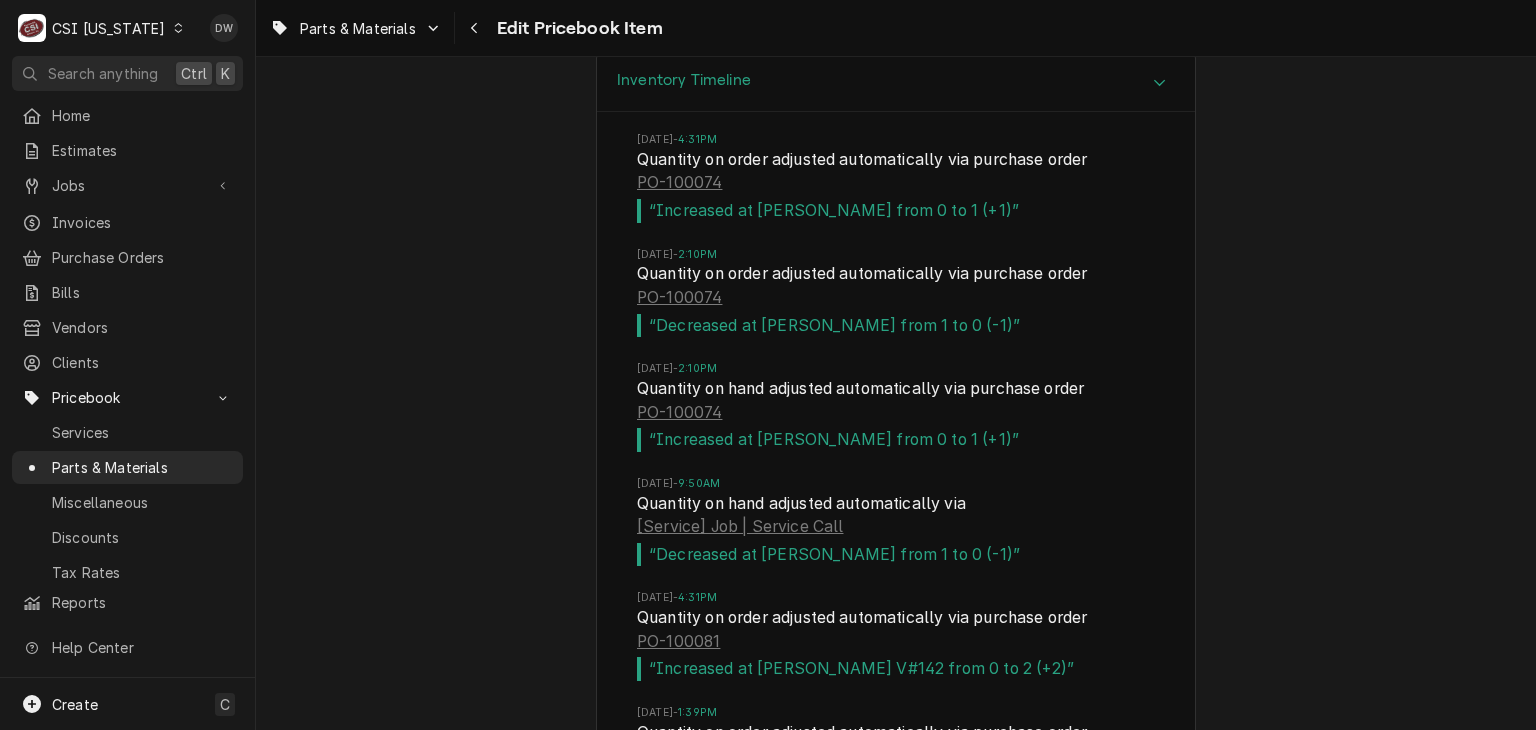 click on "Inventory Timeline Thu, May 15, 2025  -  4:31PM Quantity on order adjusted automatically via purchase order  PO-100074 “ Increased at MATT BREWINGTON from 0 to 1 (+1) ” Mon, May 19, 2025  -  2:10PM Quantity on order adjusted automatically via purchase order  PO-100074 “ Decreased at MATT BREWINGTON from 1 to 0 (-1) ” Mon, May 19, 2025  -  2:10PM Quantity on hand adjusted automatically via purchase order  PO-100074 “ Increased at MATT BREWINGTON from 0 to 1 (+1) ” Thu, May 22, 2025  -  9:50AM Quantity on hand adjusted automatically via  [Service] Job | Service Call “ Decreased at MATT BREWINGTON from 1 to 0 (-1) ” Thu, May 22, 2025  -  4:31PM Quantity on order adjusted automatically via purchase order  PO-100081 “ Increased at BRYANT JOLLEY V#142 from 0 to 2 (+2) ” Fri, May 23, 2025  -  1:39PM Quantity on order adjusted automatically via purchase order  PO-100081 “ Decreased at BRYANT JOLLEY V#142 from 2 to 0 (-2) ” Fri, May 23, 2025  -  1:39PM PO-100081 “ ” Tue, May 27, 2025  -" at bounding box center (896, 676) 